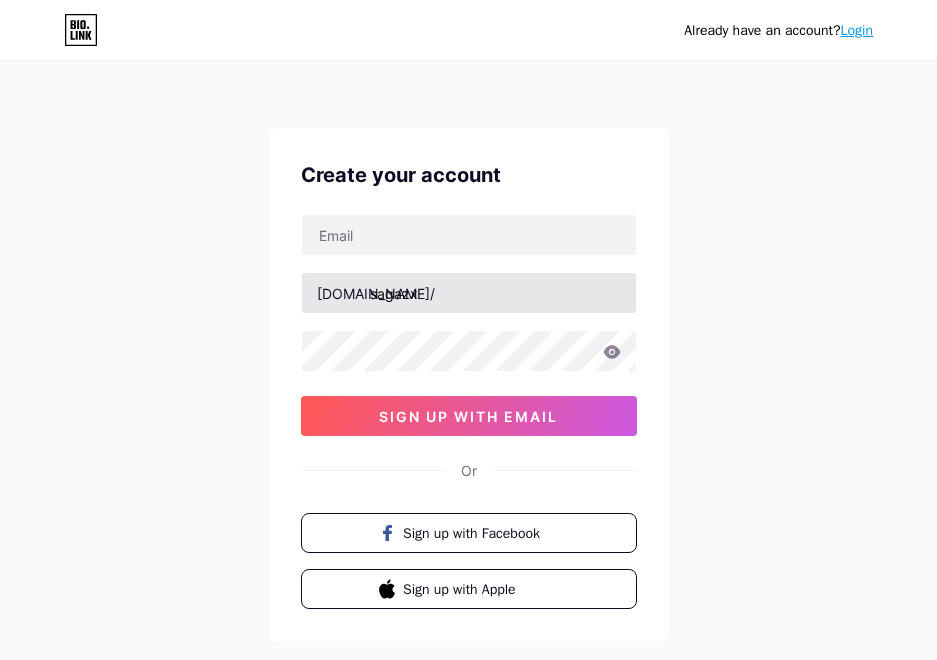 scroll, scrollTop: 0, scrollLeft: 0, axis: both 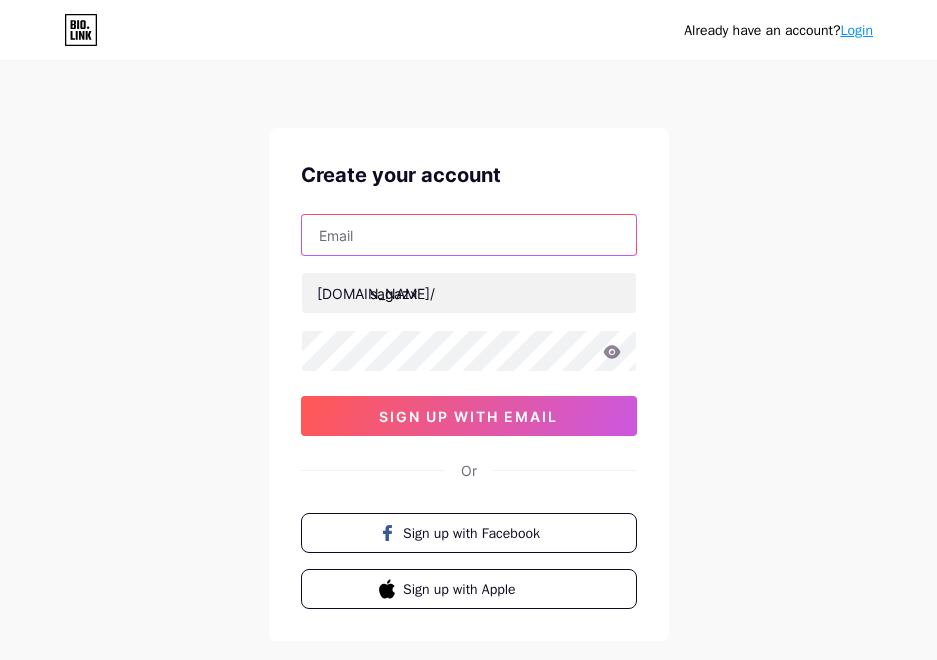 click at bounding box center [469, 235] 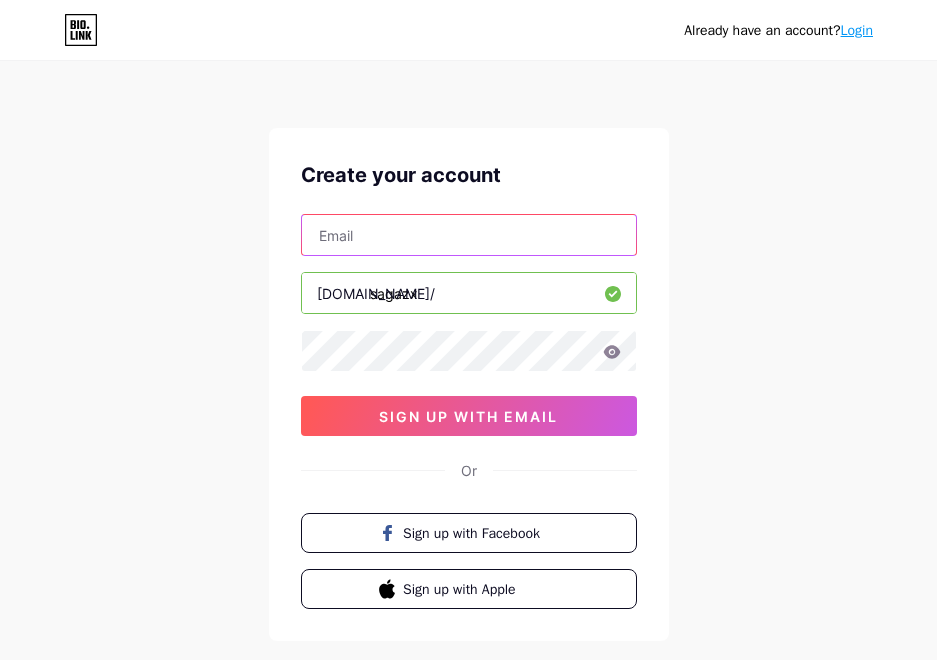 paste on "[EMAIL_ADDRESS][DOMAIN_NAME]" 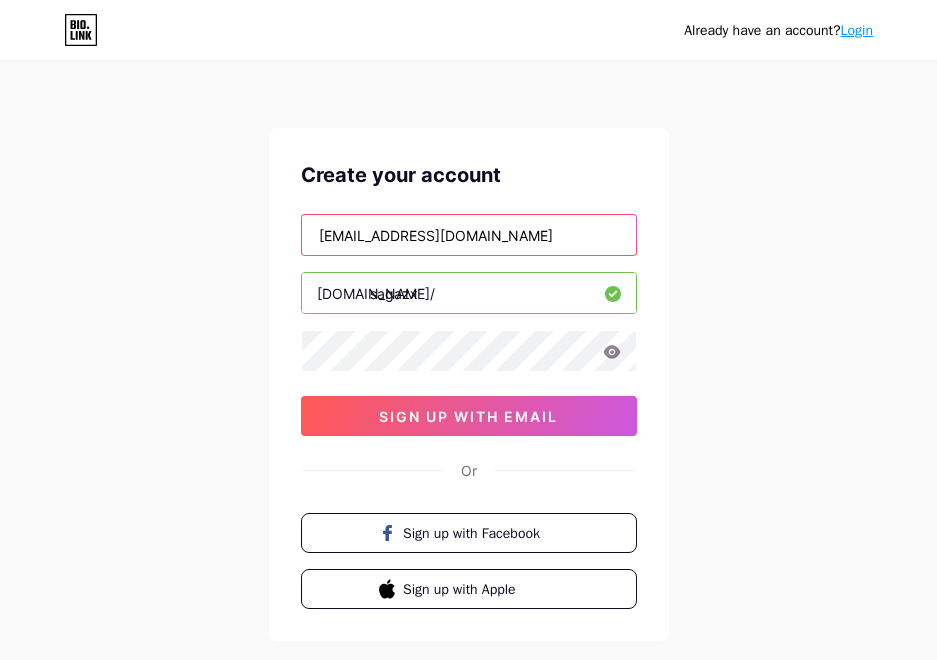 type on "[EMAIL_ADDRESS][DOMAIN_NAME]" 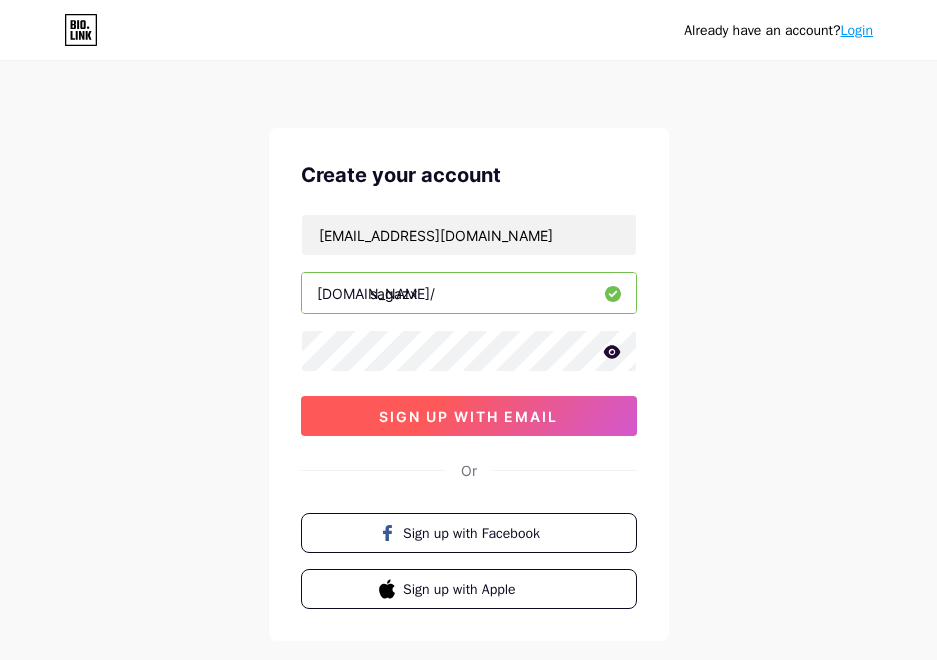 type 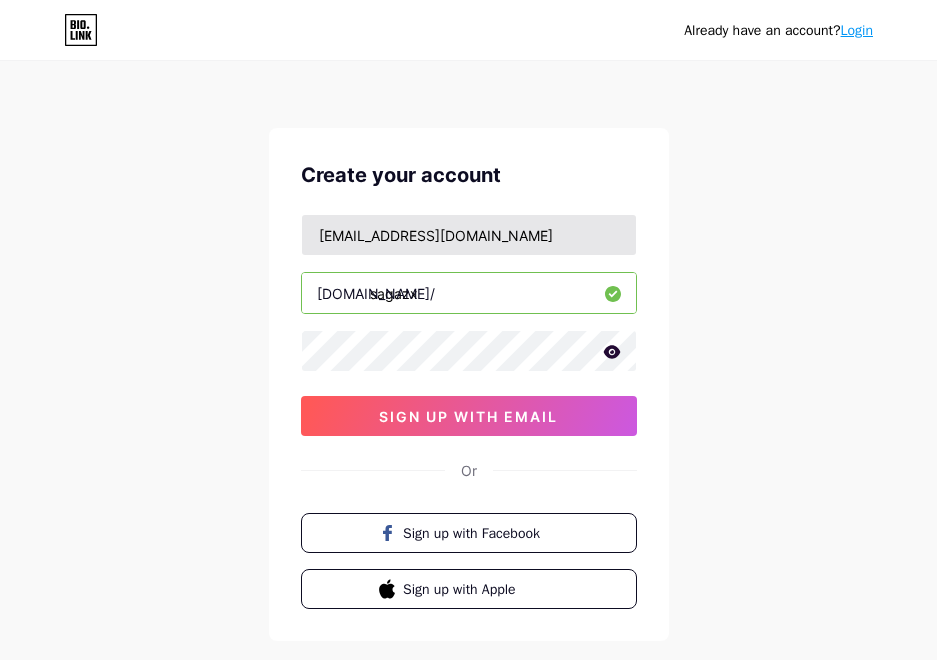 drag, startPoint x: 451, startPoint y: 411, endPoint x: 490, endPoint y: 222, distance: 192.98186 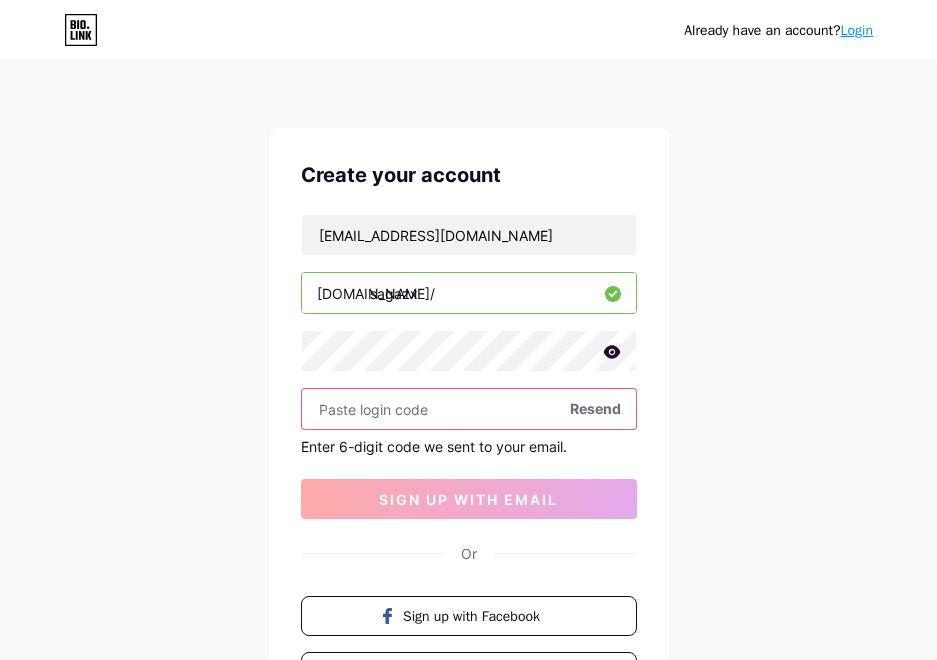 paste on "762850" 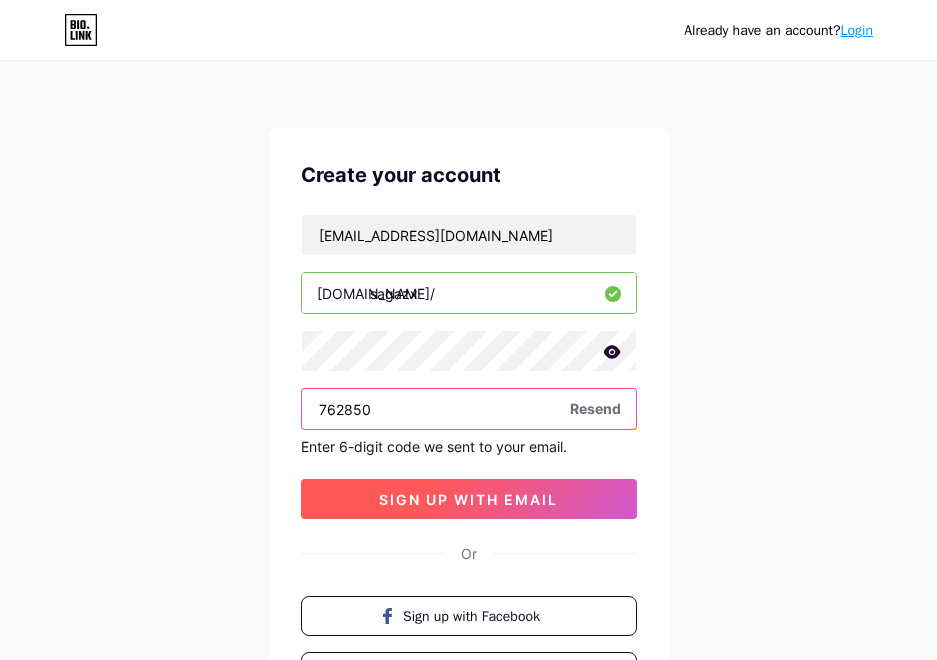 type on "762850" 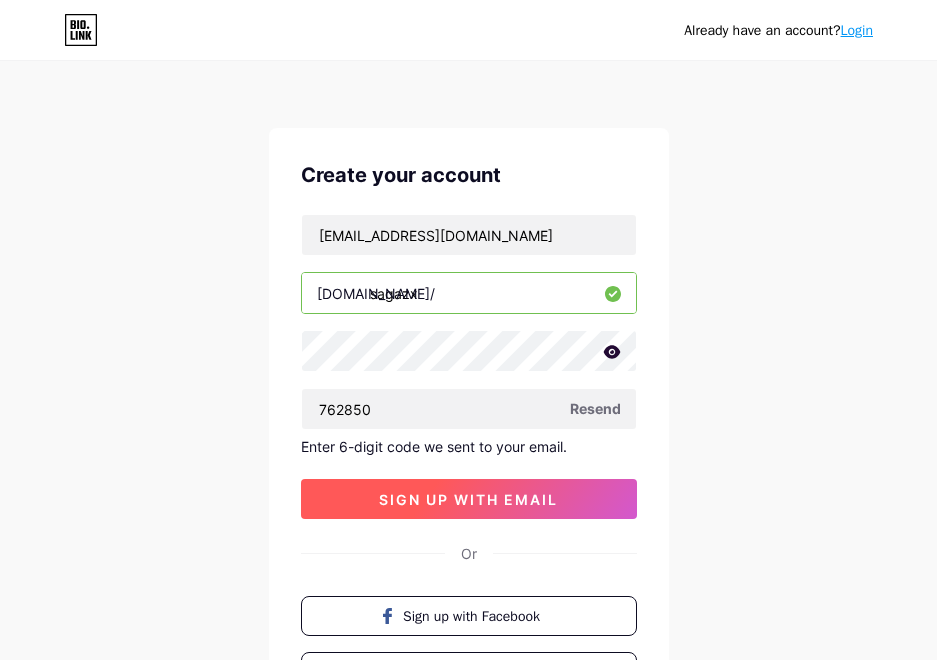 click on "sign up with email" at bounding box center (469, 499) 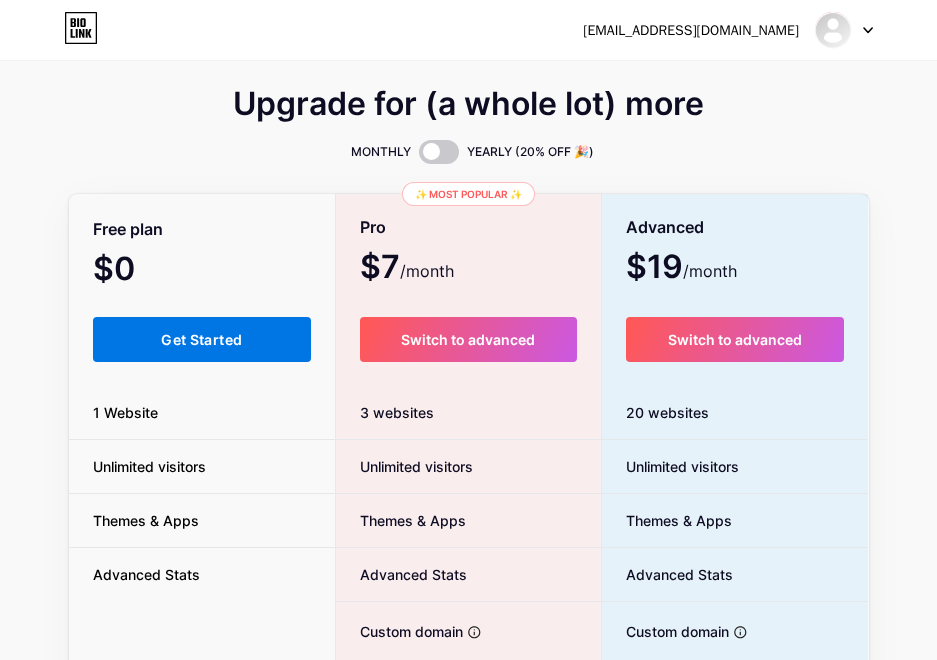 click on "Get Started" at bounding box center (202, 339) 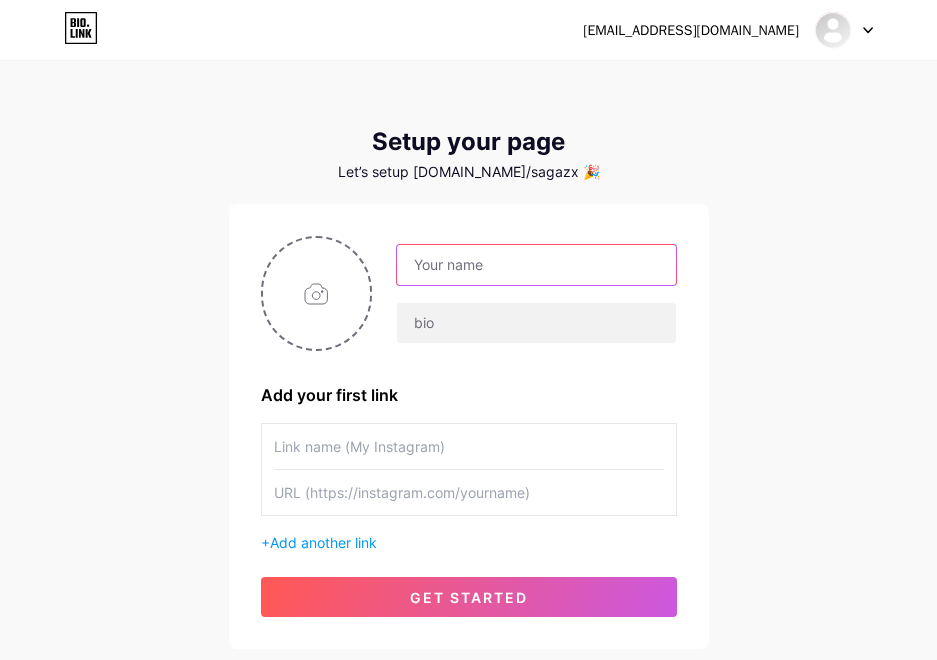 click at bounding box center [536, 265] 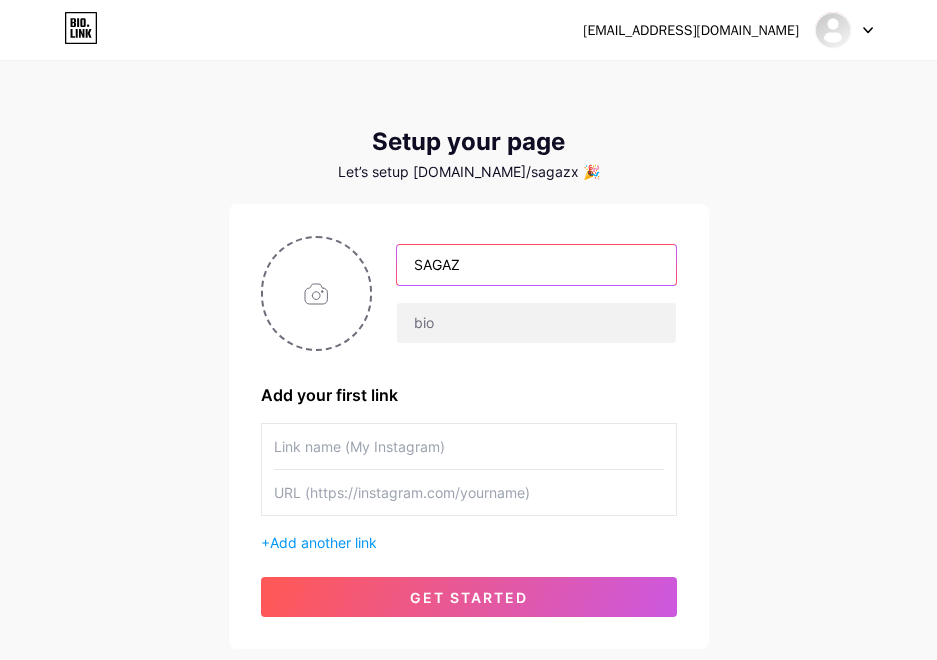 drag, startPoint x: 539, startPoint y: 256, endPoint x: 144, endPoint y: 236, distance: 395.506 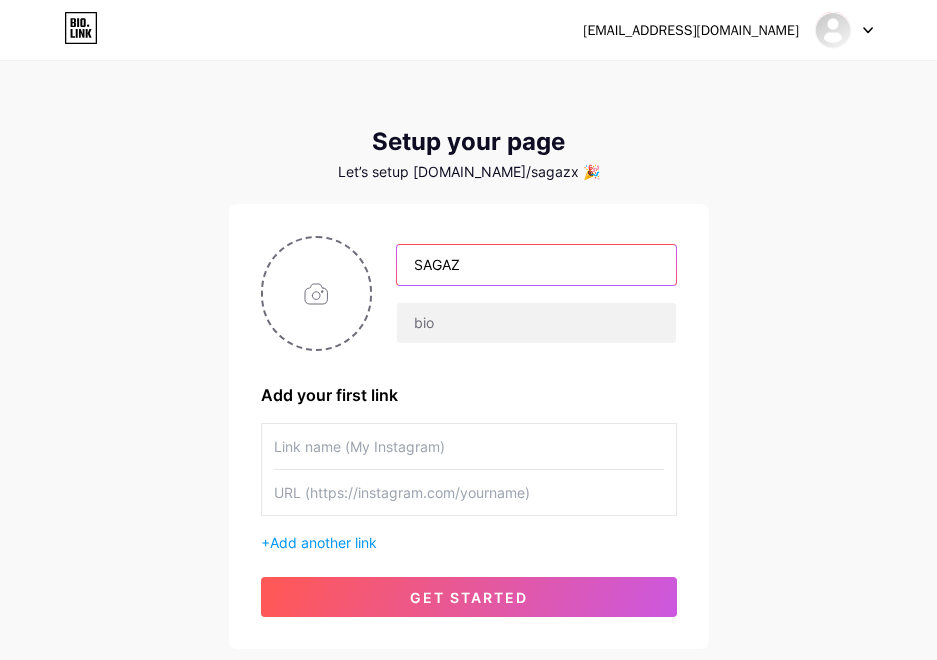 type on "s" 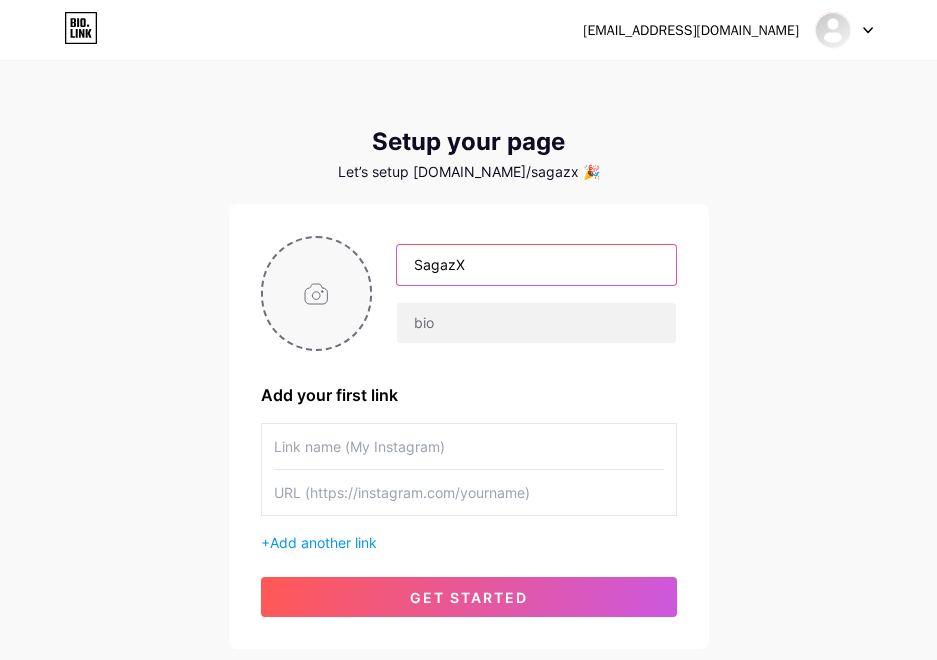 type on "SagazX" 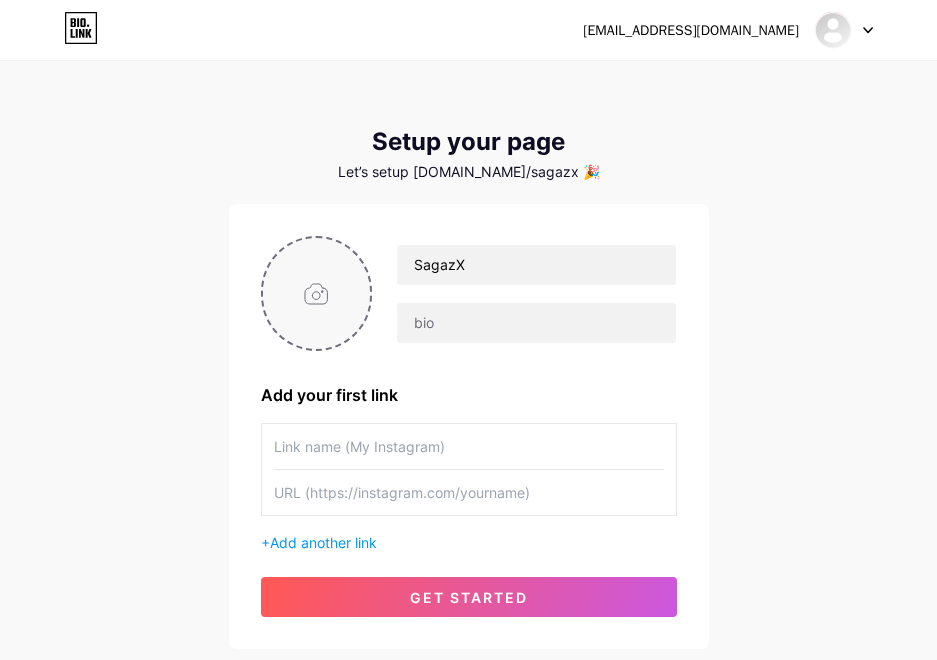 click at bounding box center [317, 293] 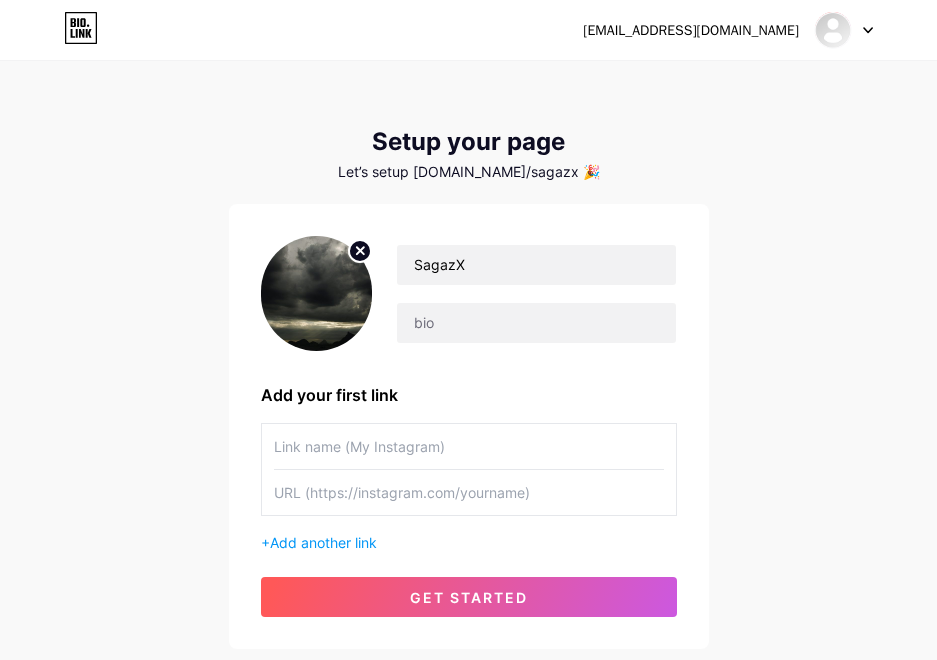 click at bounding box center (317, 293) 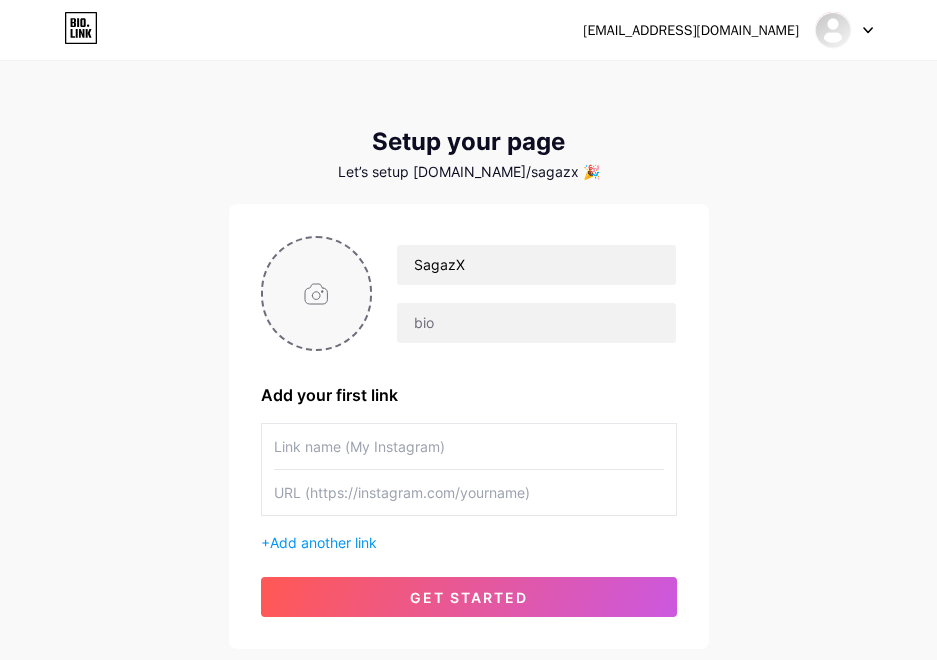 click at bounding box center (317, 293) 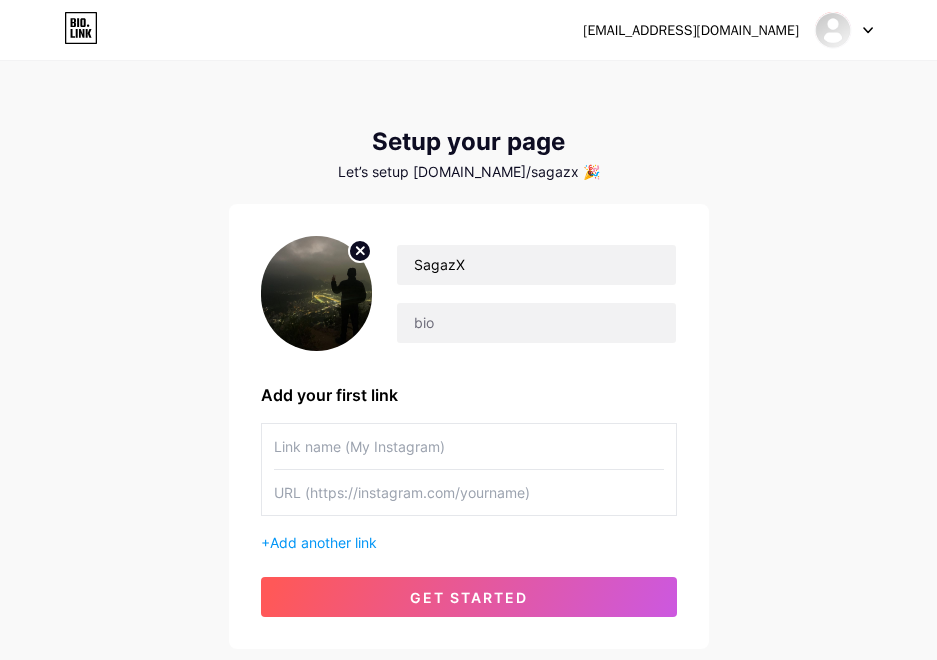 click on "SagazX         Add your first link
+  Add another link     get started" at bounding box center (469, 426) 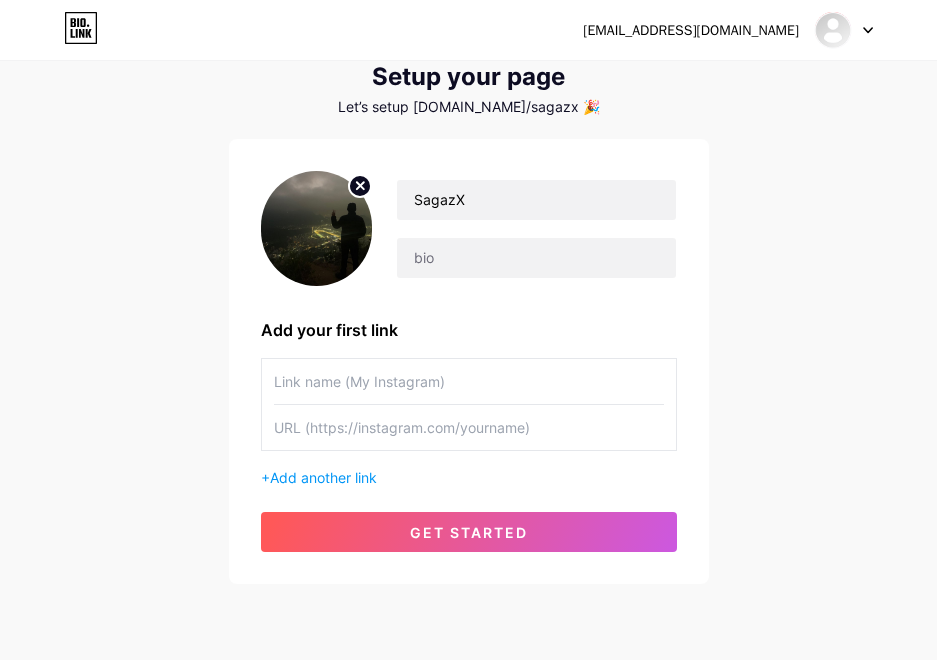 scroll, scrollTop: 133, scrollLeft: 0, axis: vertical 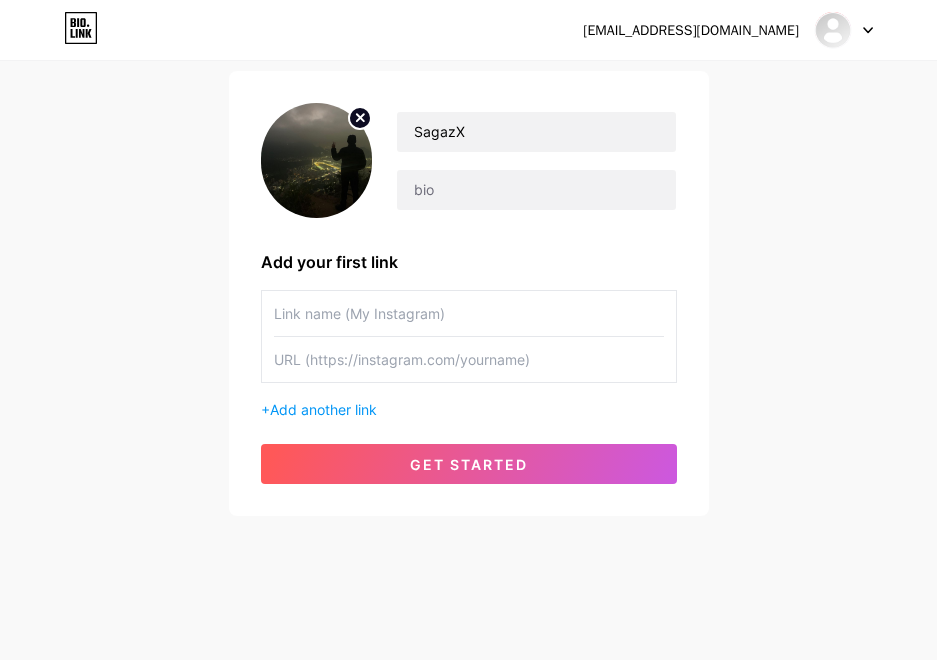 click at bounding box center (469, 359) 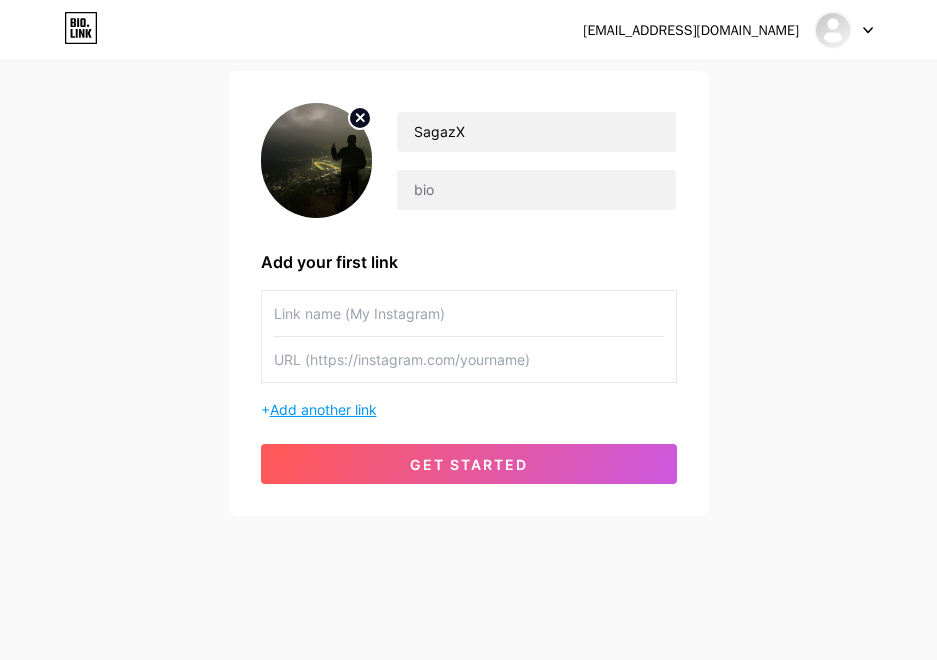 click on "Add another link" at bounding box center (323, 409) 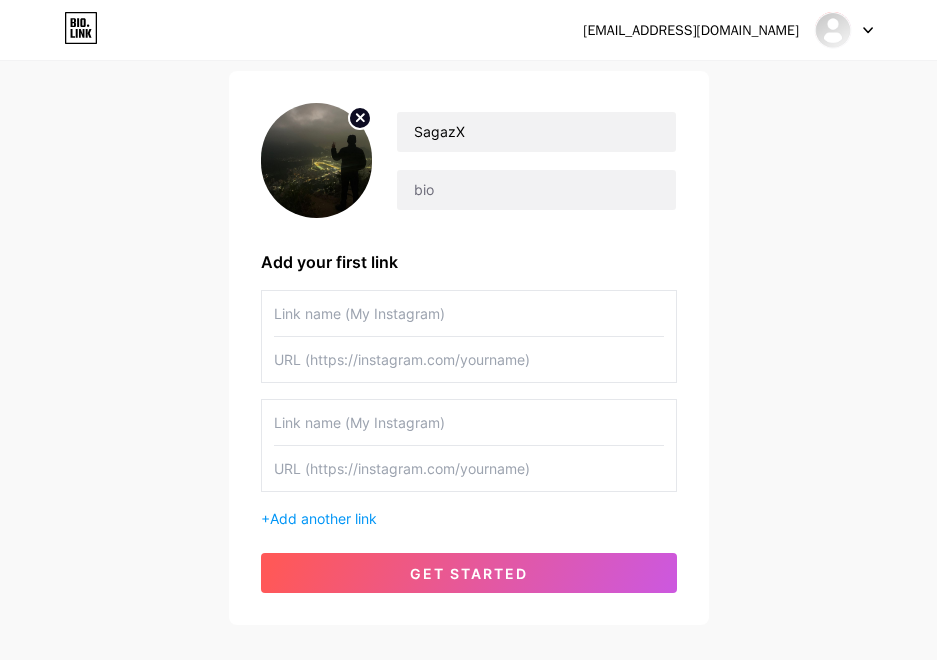 click at bounding box center (469, 313) 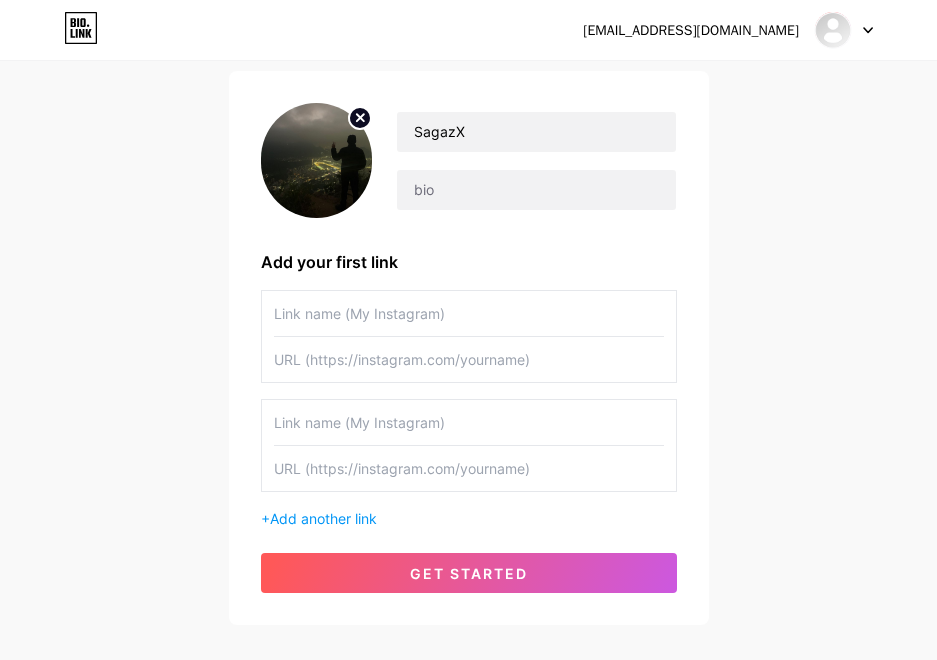 click on "Add your first link" at bounding box center [469, 262] 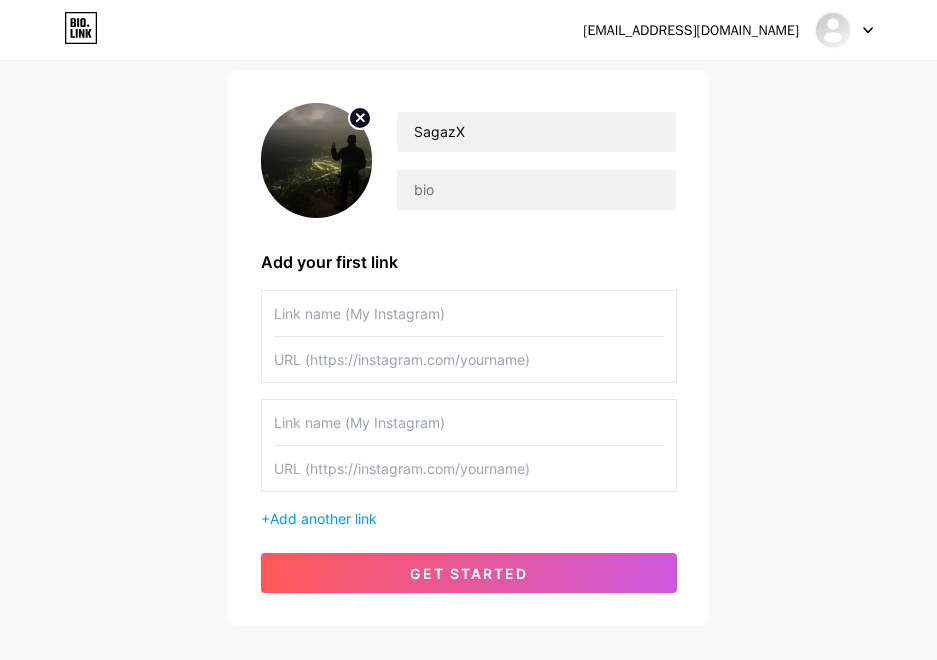 click at bounding box center (469, 313) 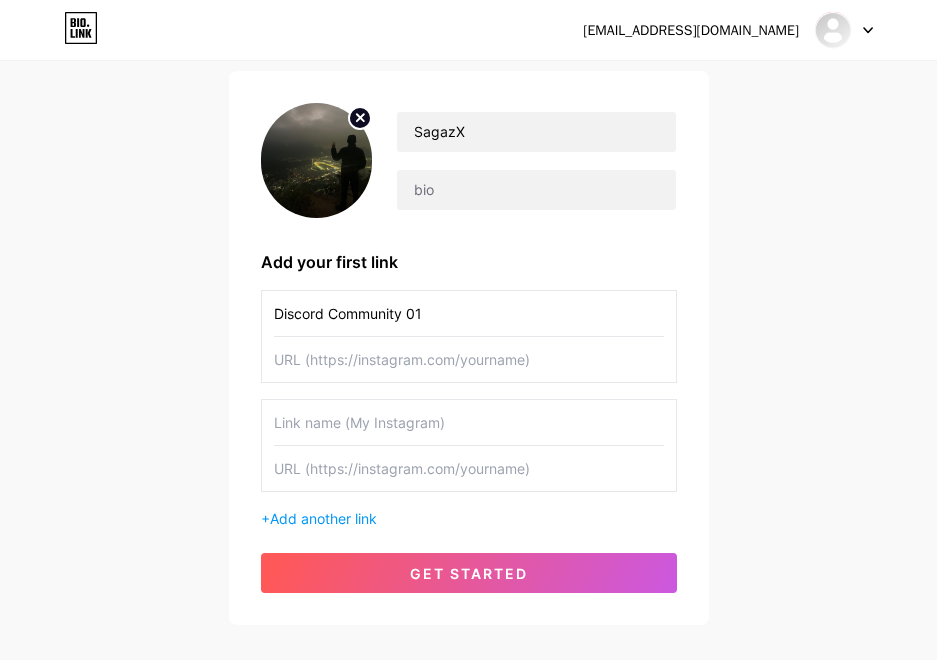 type on "Discord Community 01" 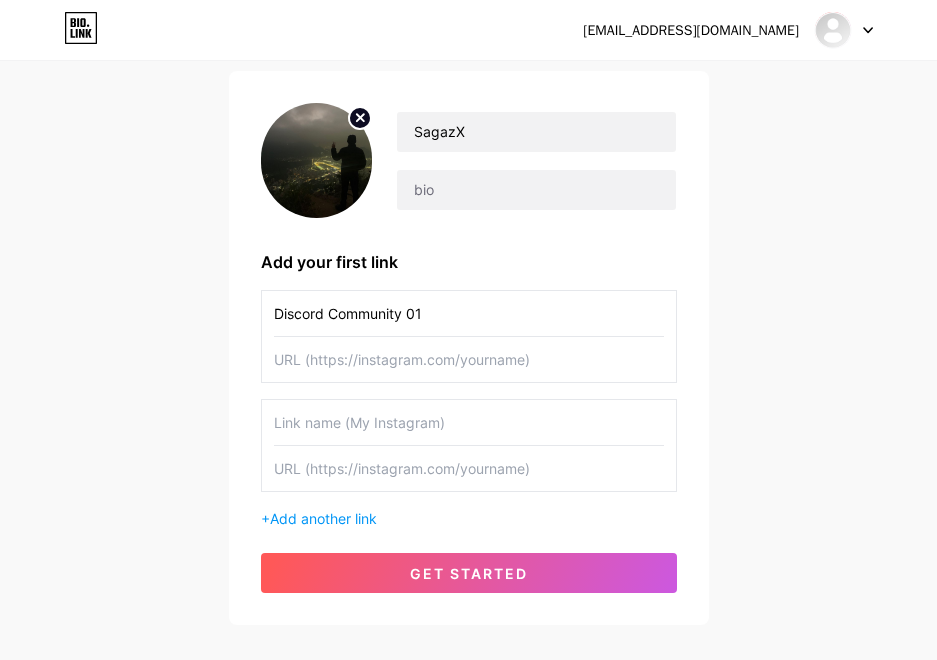 click at bounding box center [469, 359] 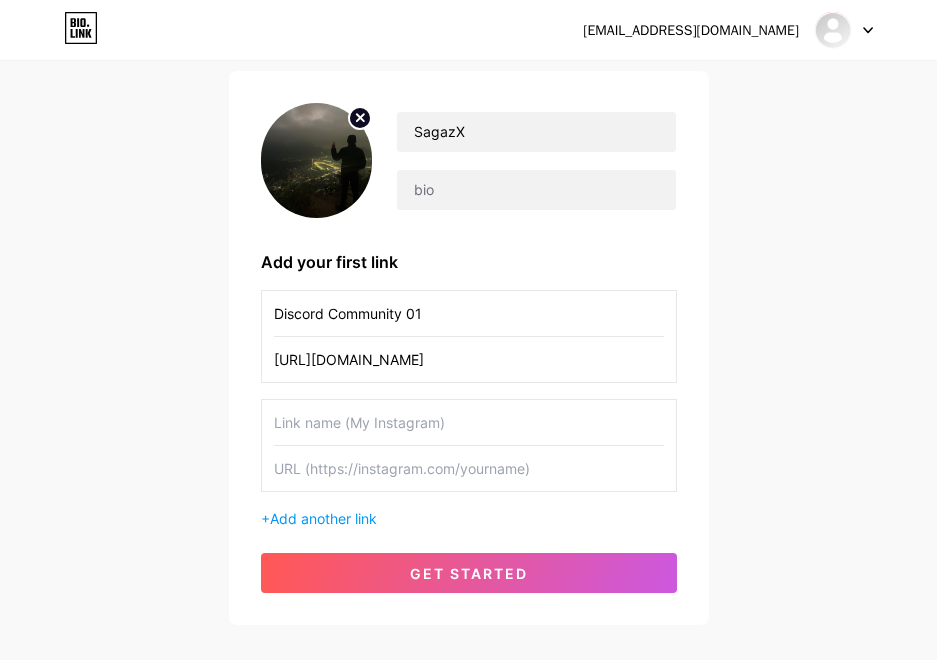 type on "[URL][DOMAIN_NAME]" 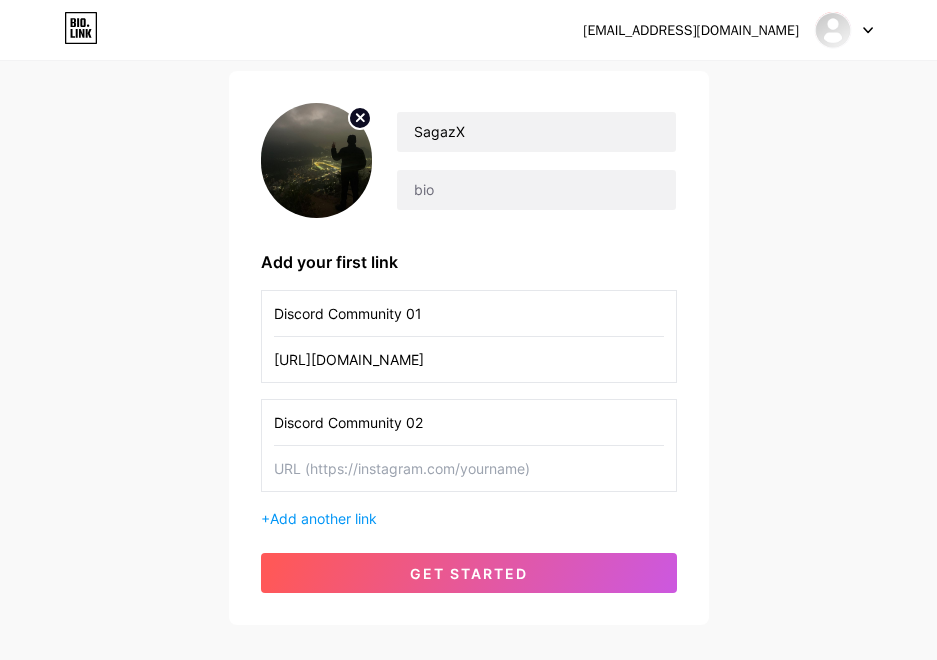 type on "Discord Community 02" 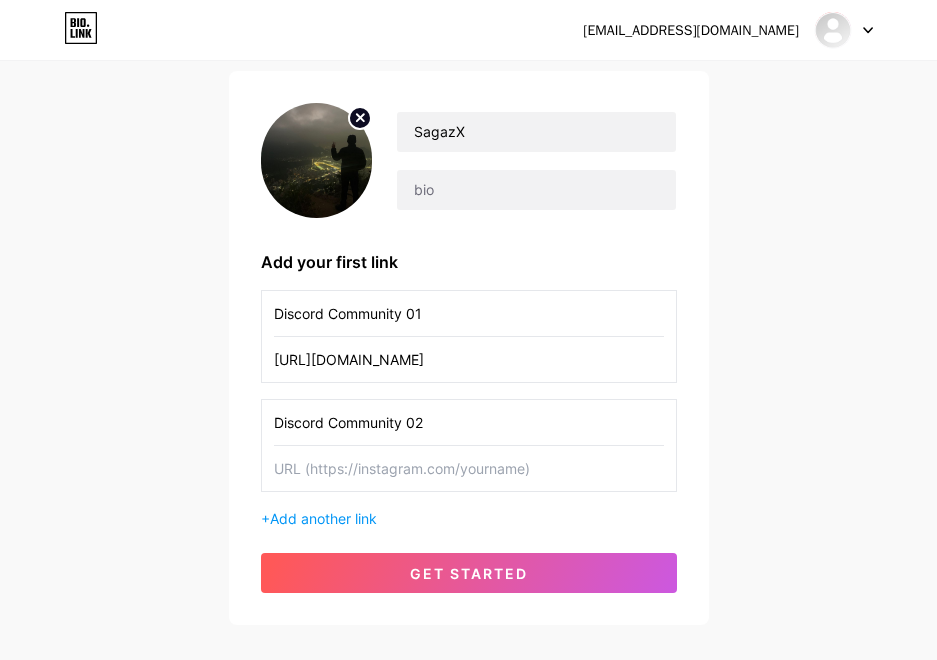 click at bounding box center (469, 468) 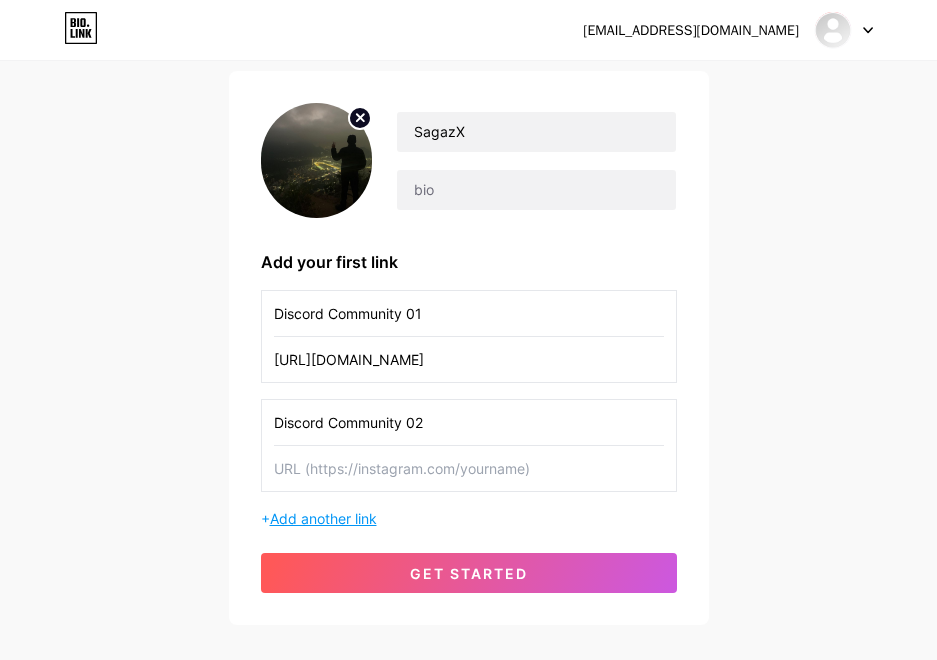 paste on "[URL][DOMAIN_NAME]" 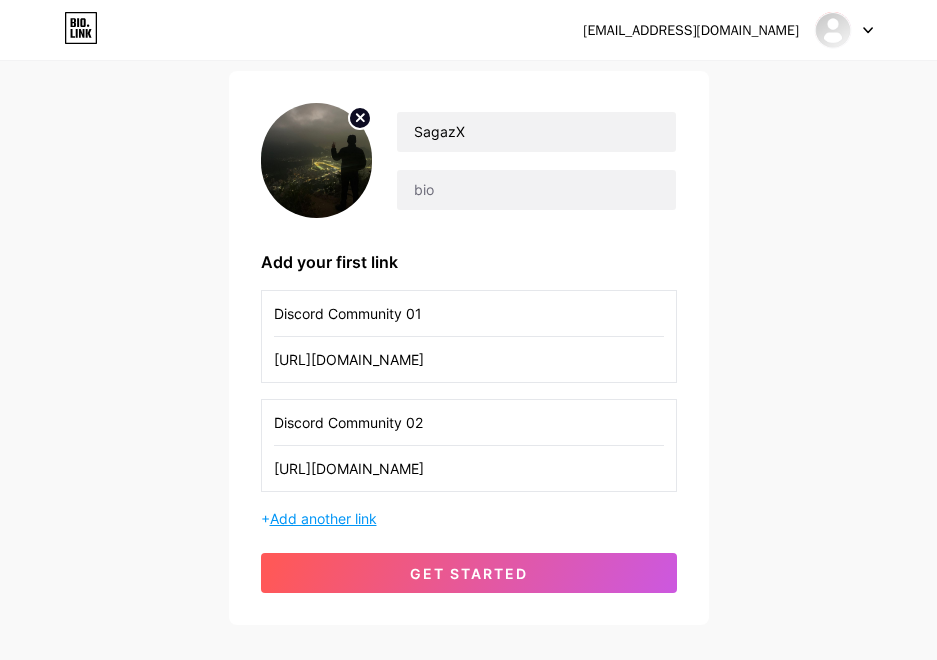 type on "[URL][DOMAIN_NAME]" 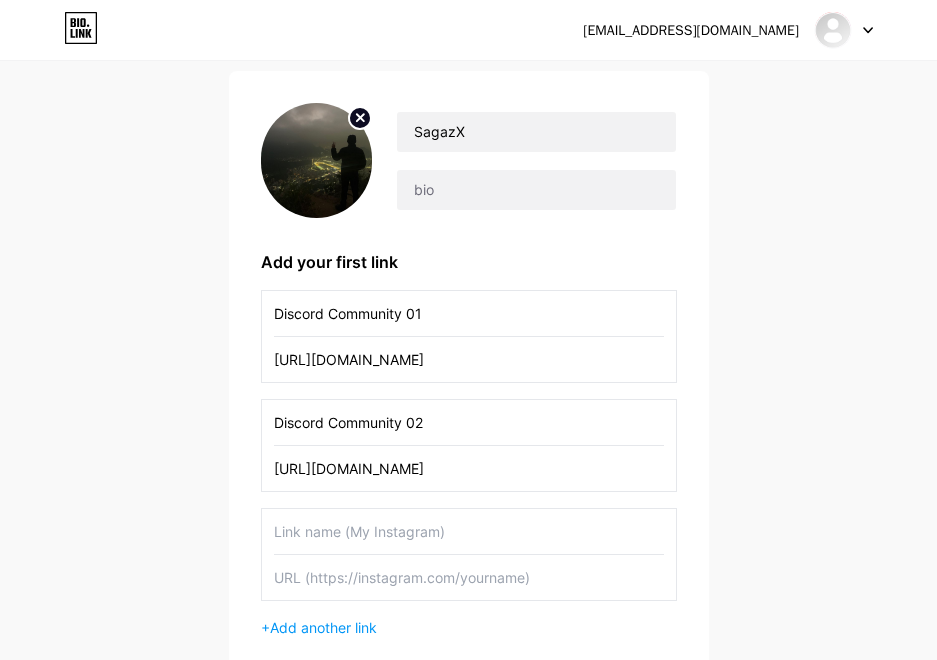 click at bounding box center (469, 531) 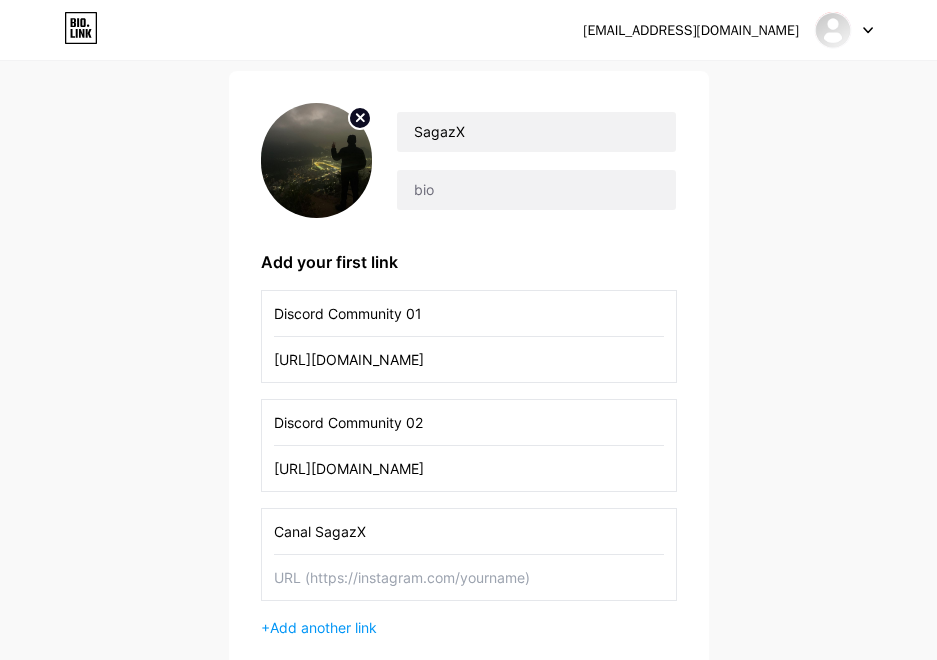 type on "Canal SagazX" 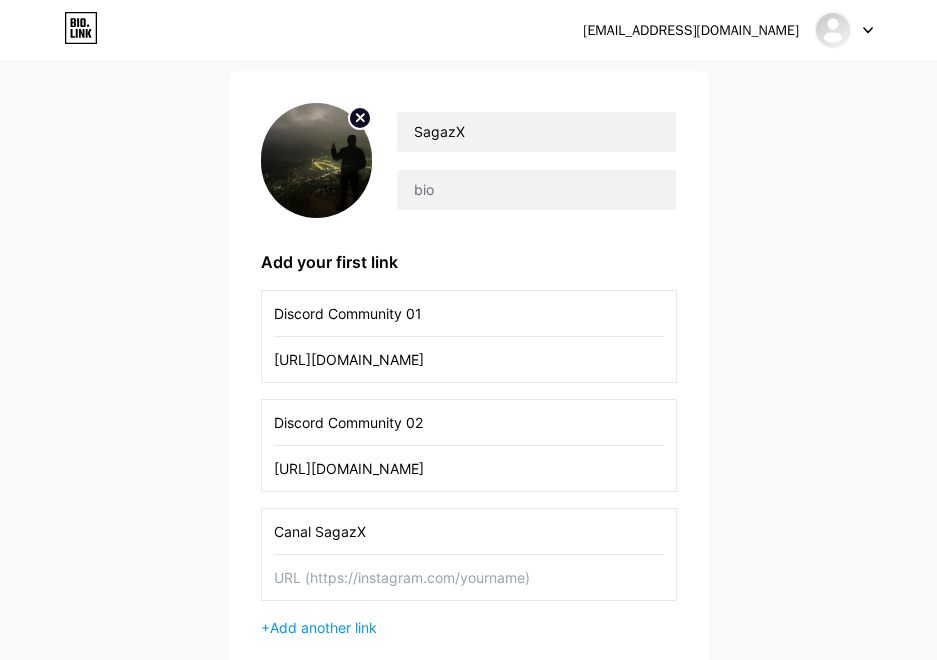 click at bounding box center (469, 577) 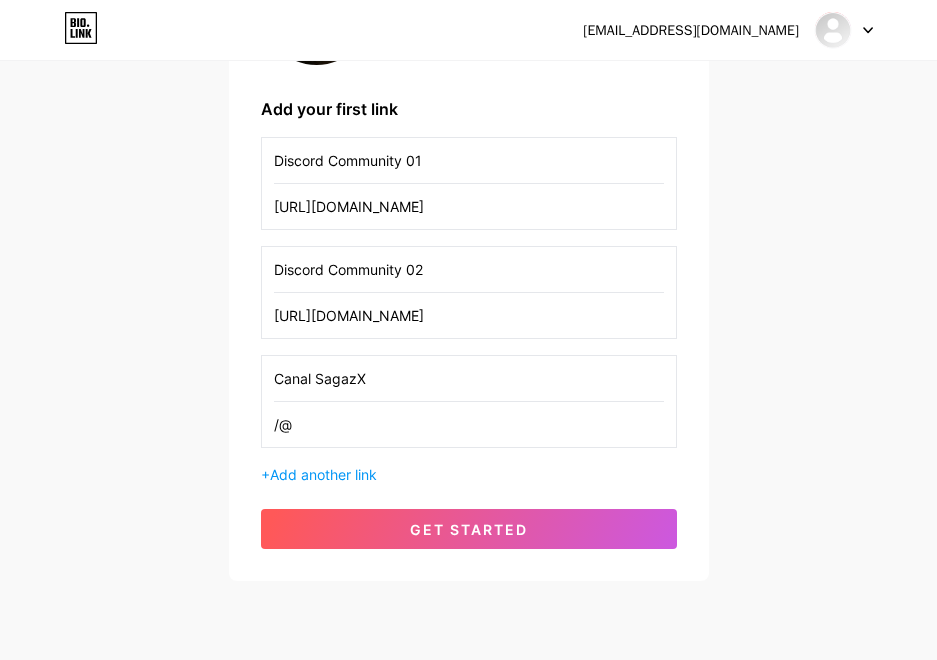 scroll, scrollTop: 333, scrollLeft: 0, axis: vertical 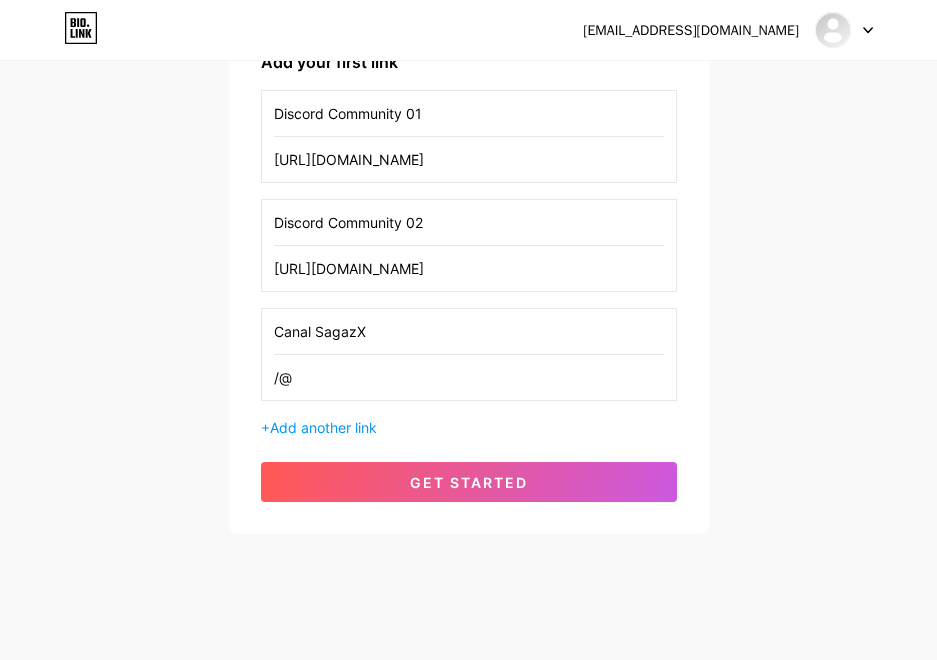 drag, startPoint x: 339, startPoint y: 376, endPoint x: 163, endPoint y: 382, distance: 176.10225 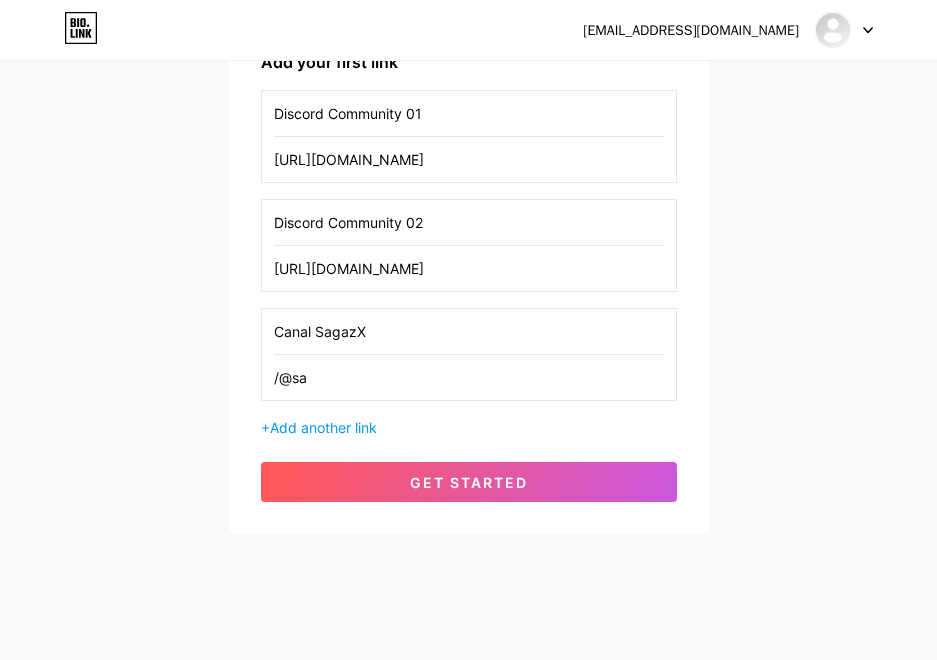 drag, startPoint x: 335, startPoint y: 395, endPoint x: 224, endPoint y: 389, distance: 111.16204 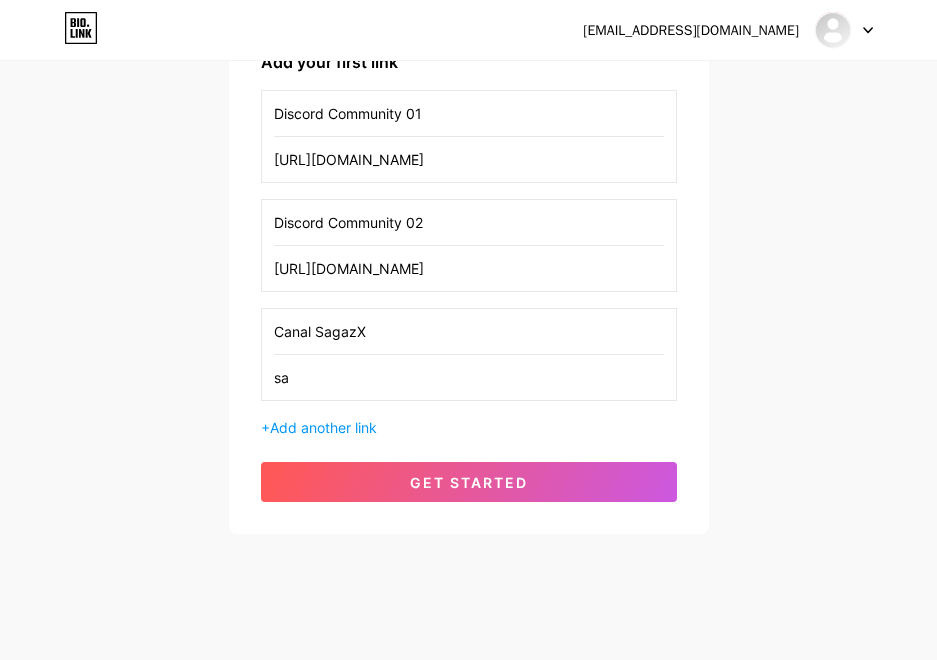 drag, startPoint x: 340, startPoint y: 378, endPoint x: 0, endPoint y: 383, distance: 340.03677 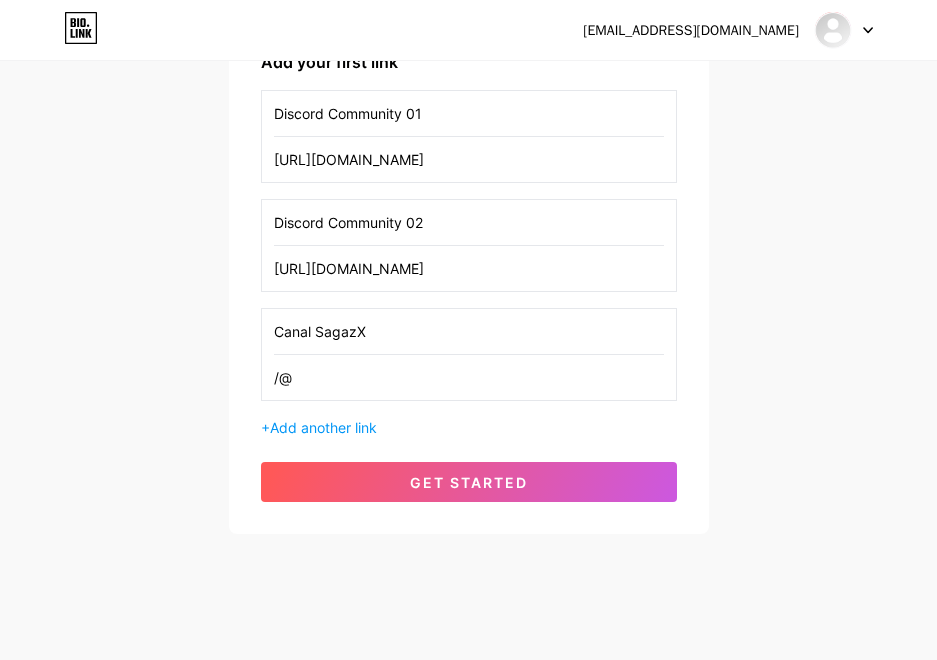 drag, startPoint x: 198, startPoint y: 371, endPoint x: 81, endPoint y: 269, distance: 155.2192 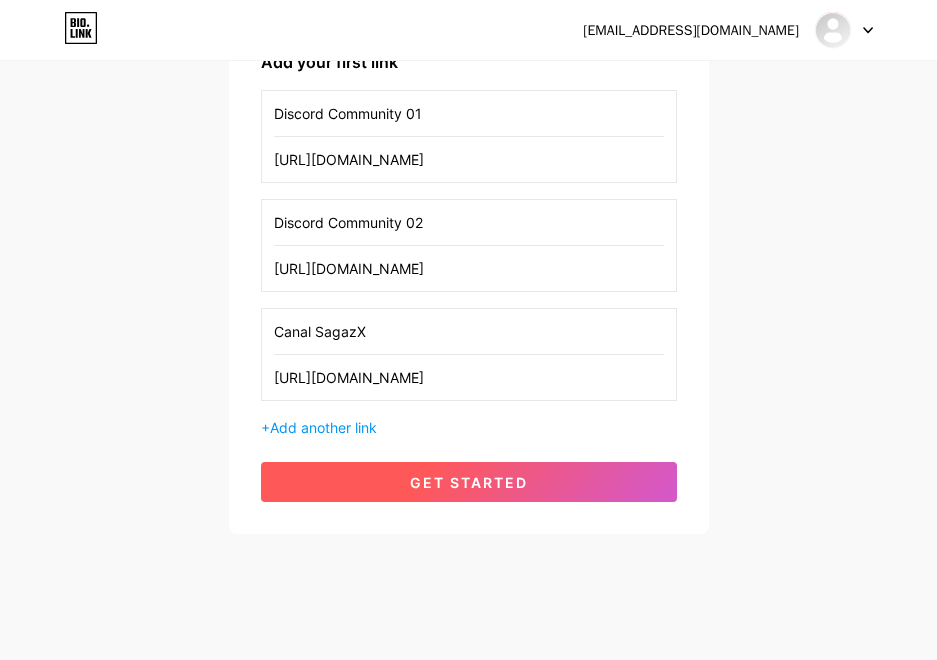 type on "[URL][DOMAIN_NAME]" 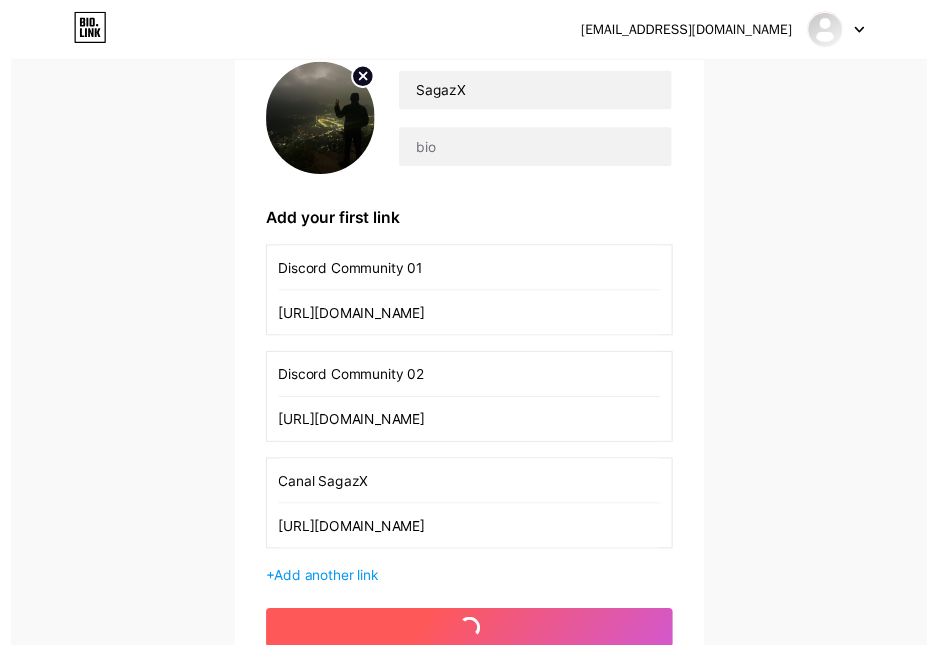 scroll, scrollTop: 0, scrollLeft: 0, axis: both 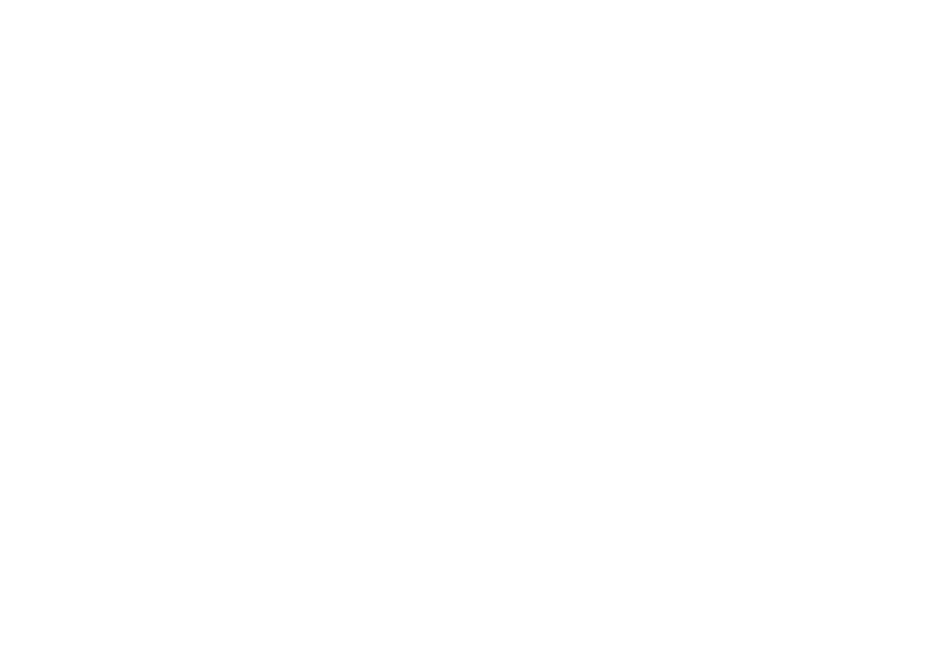 click at bounding box center (476, 0) 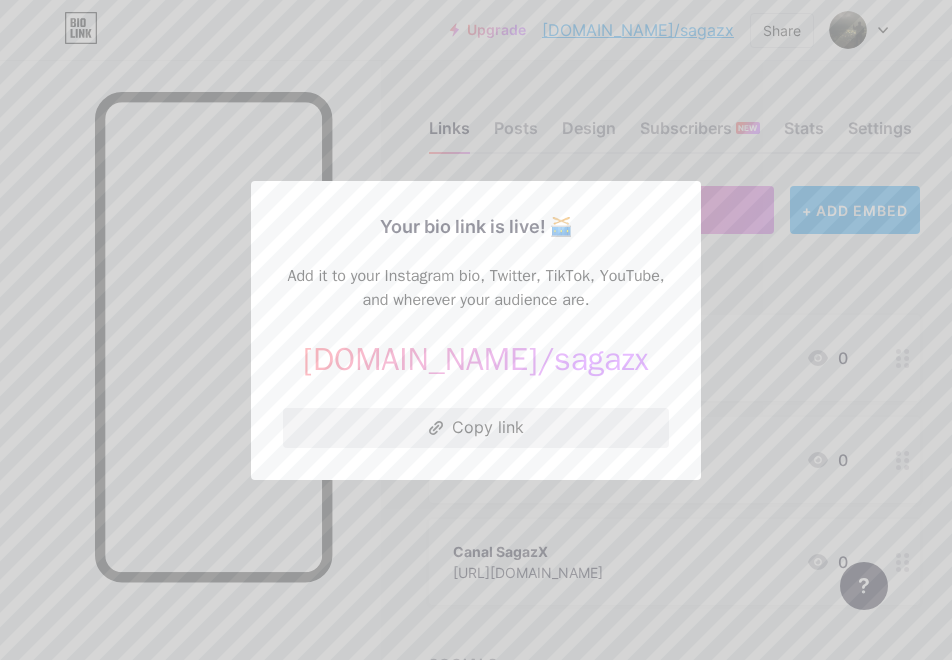 click on "Copy link" at bounding box center (476, 428) 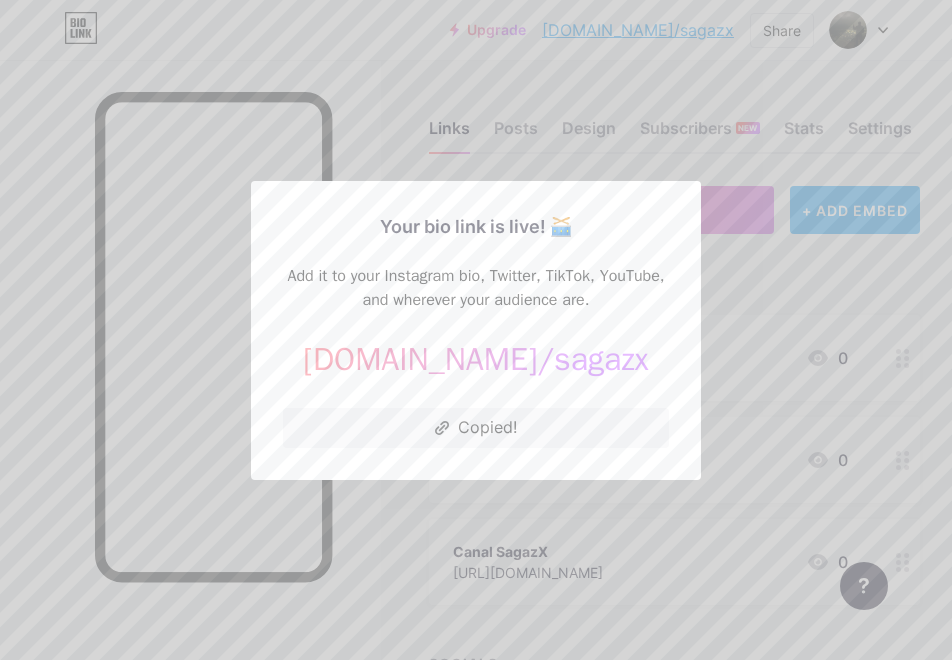 click at bounding box center [476, 330] 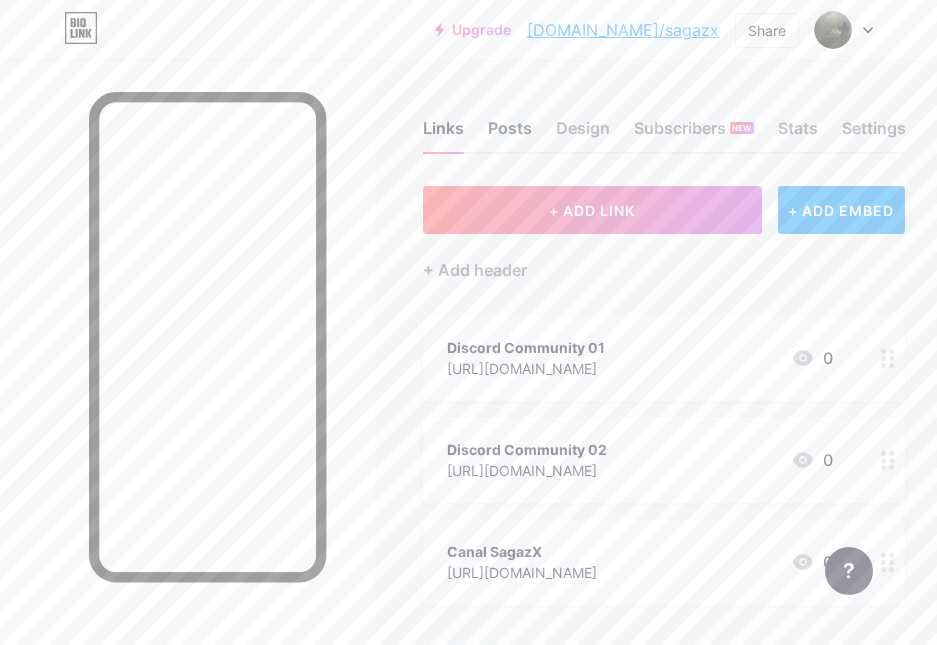 click on "Posts" at bounding box center [510, 134] 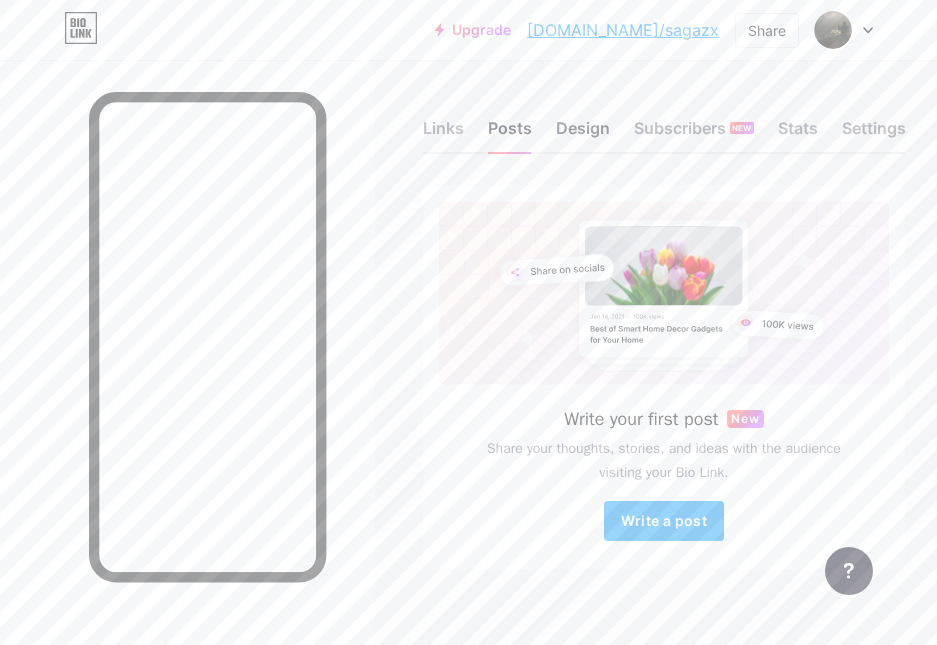 click on "Design" at bounding box center (583, 134) 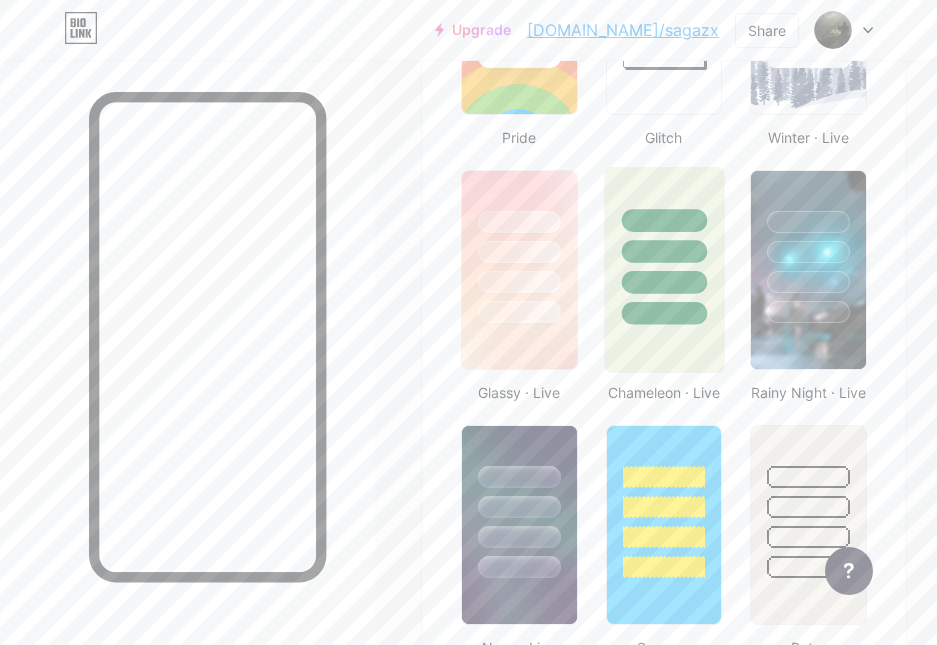 scroll, scrollTop: 1000, scrollLeft: 0, axis: vertical 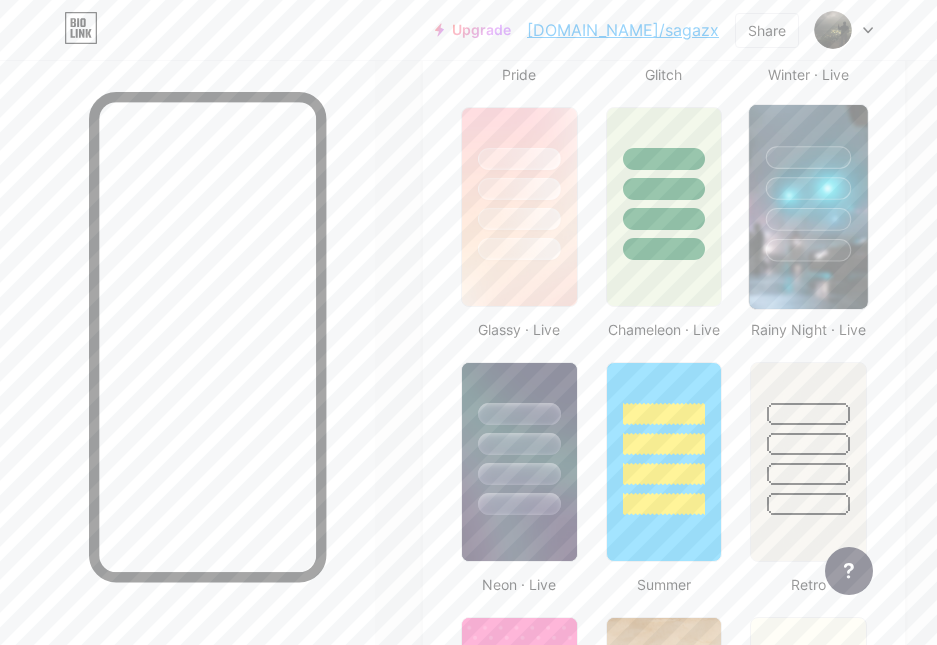 click at bounding box center (809, 207) 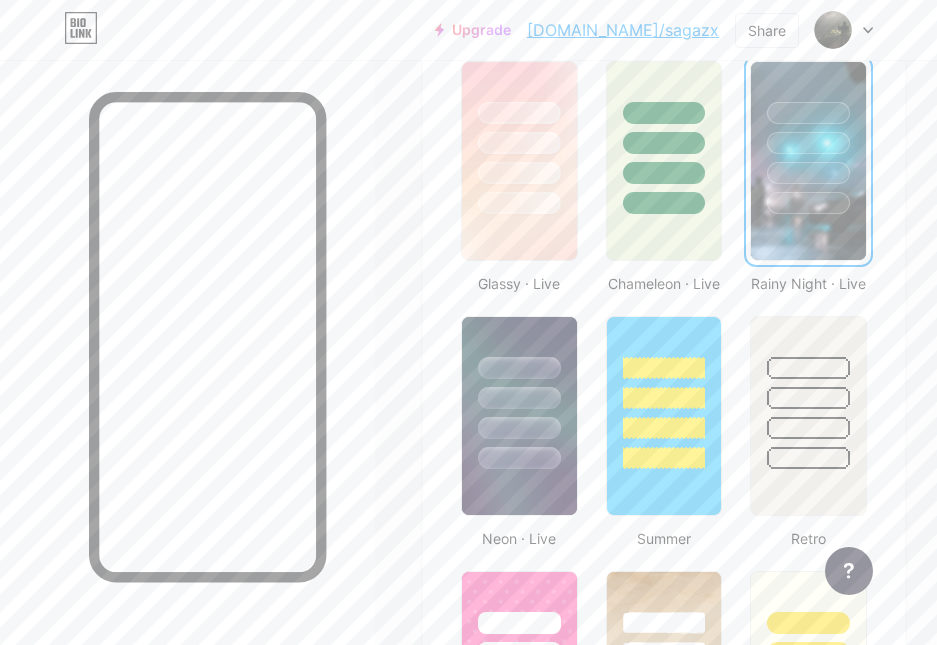 scroll, scrollTop: 1213, scrollLeft: 0, axis: vertical 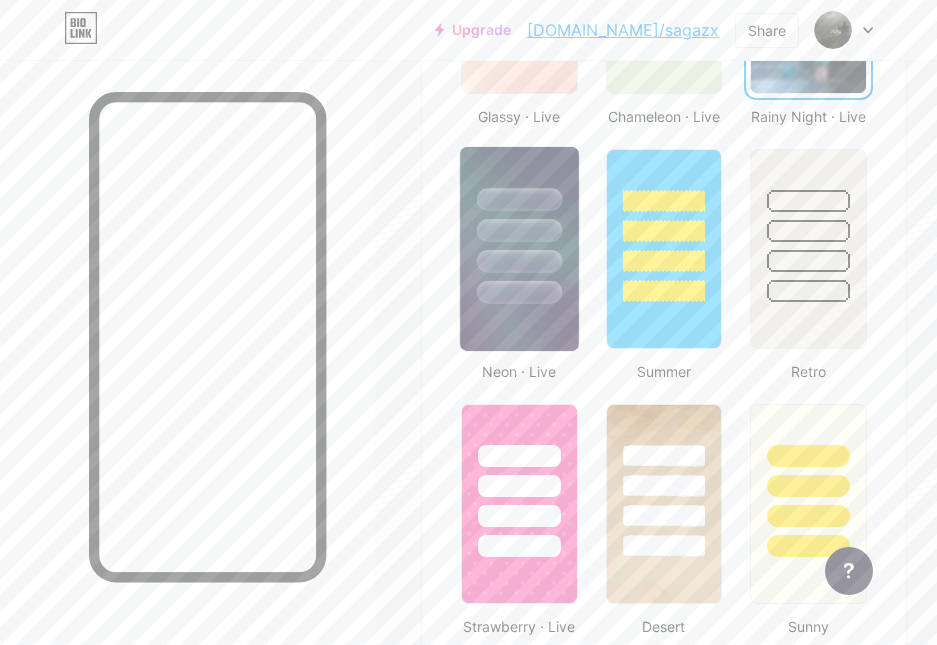 click at bounding box center (519, 249) 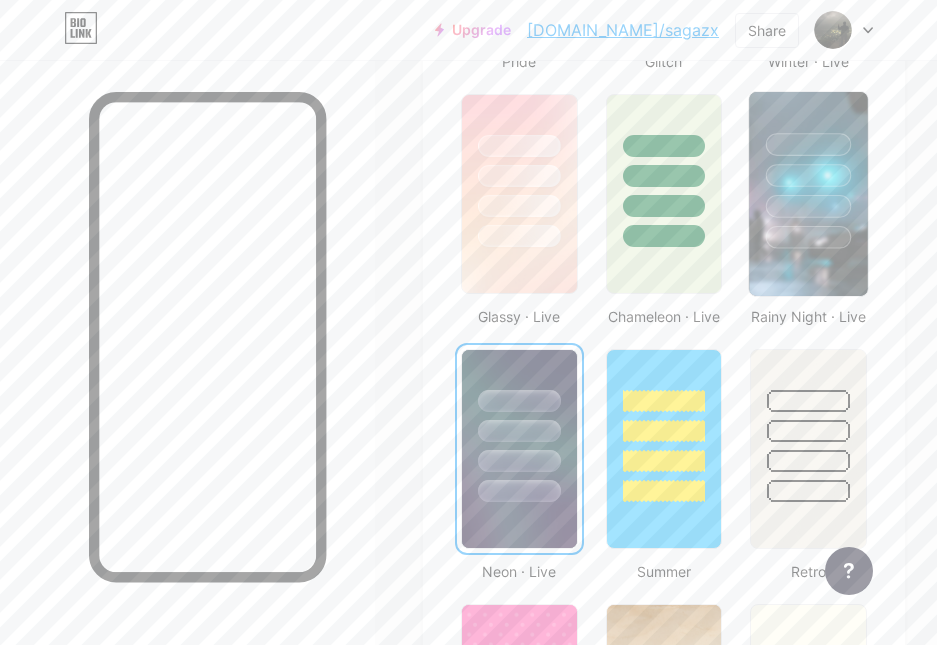click at bounding box center (809, 194) 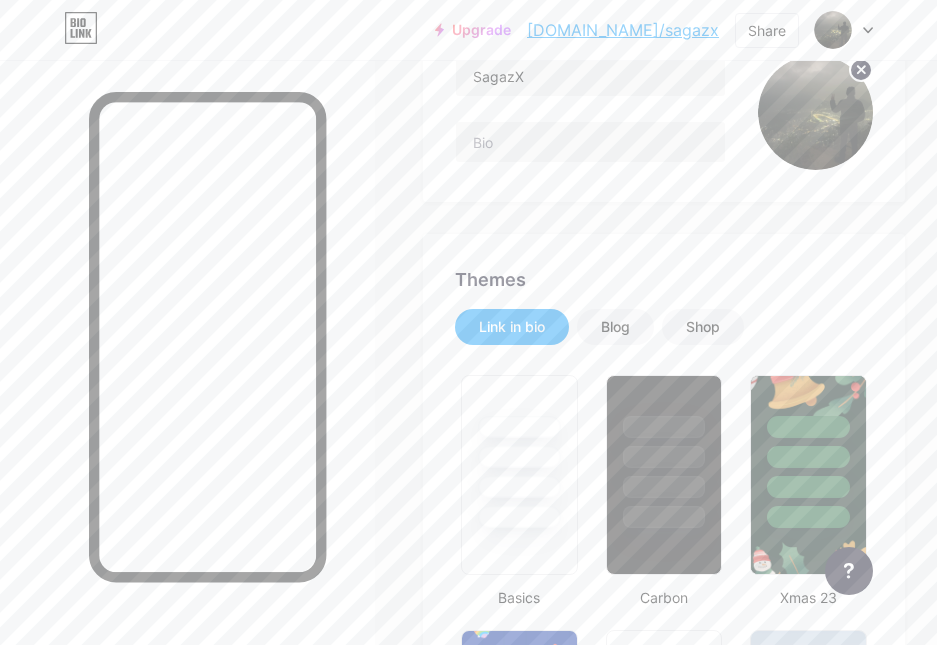 scroll, scrollTop: 113, scrollLeft: 0, axis: vertical 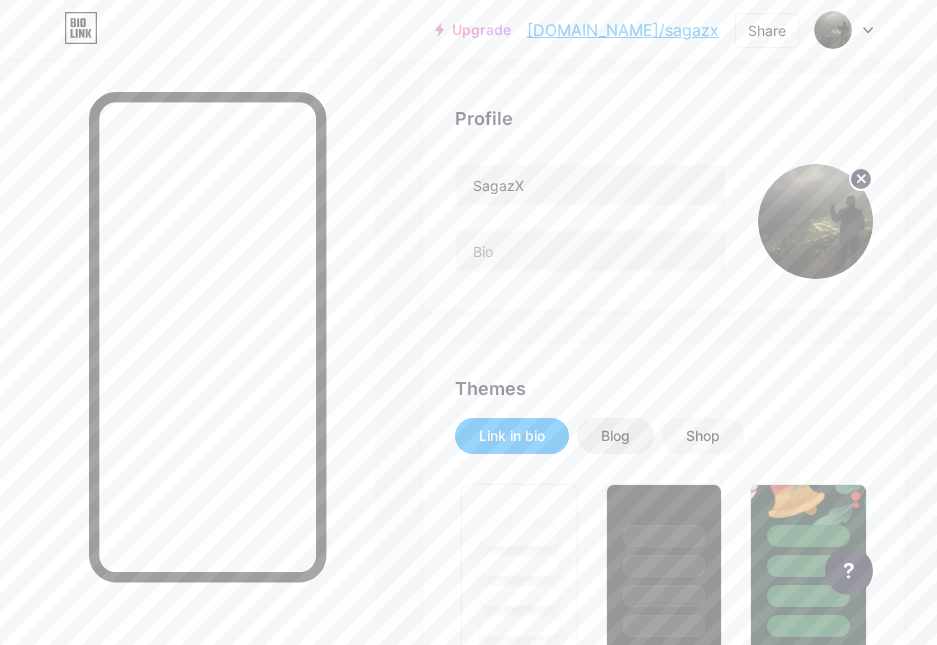 click on "Blog" at bounding box center (615, 436) 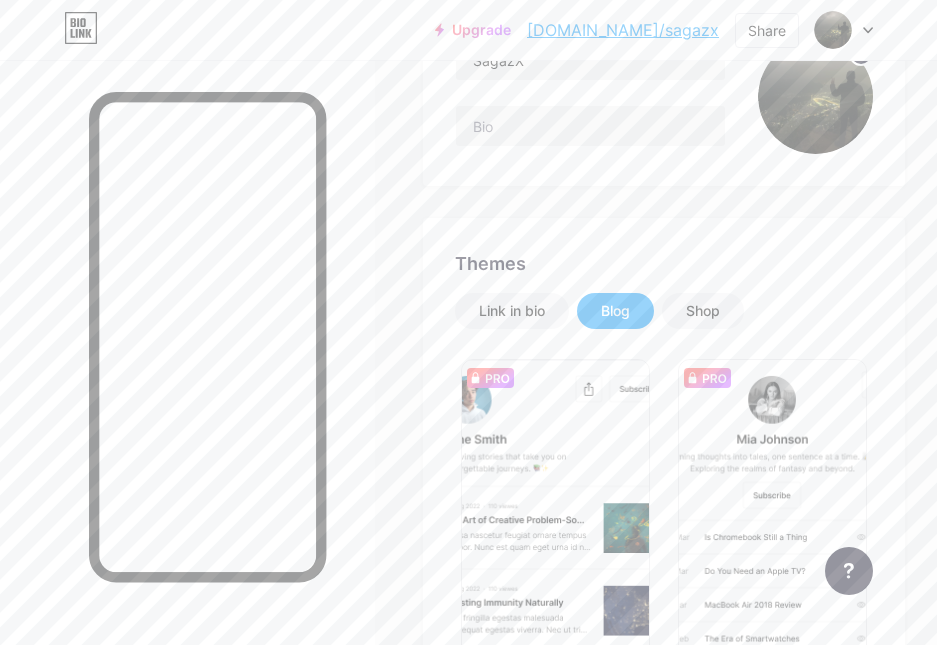 scroll, scrollTop: 413, scrollLeft: 0, axis: vertical 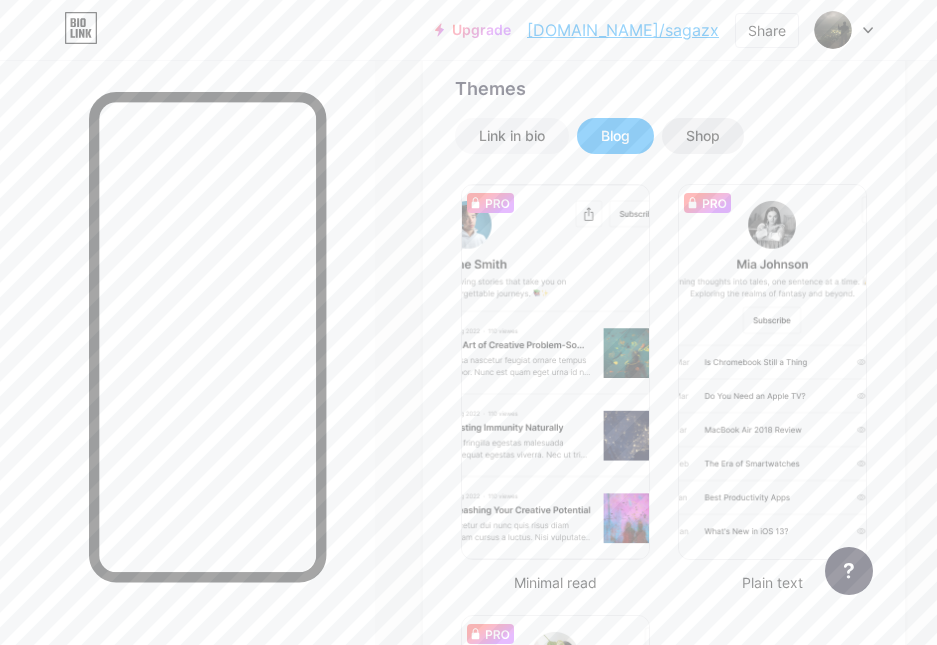 click on "Shop" at bounding box center (703, 136) 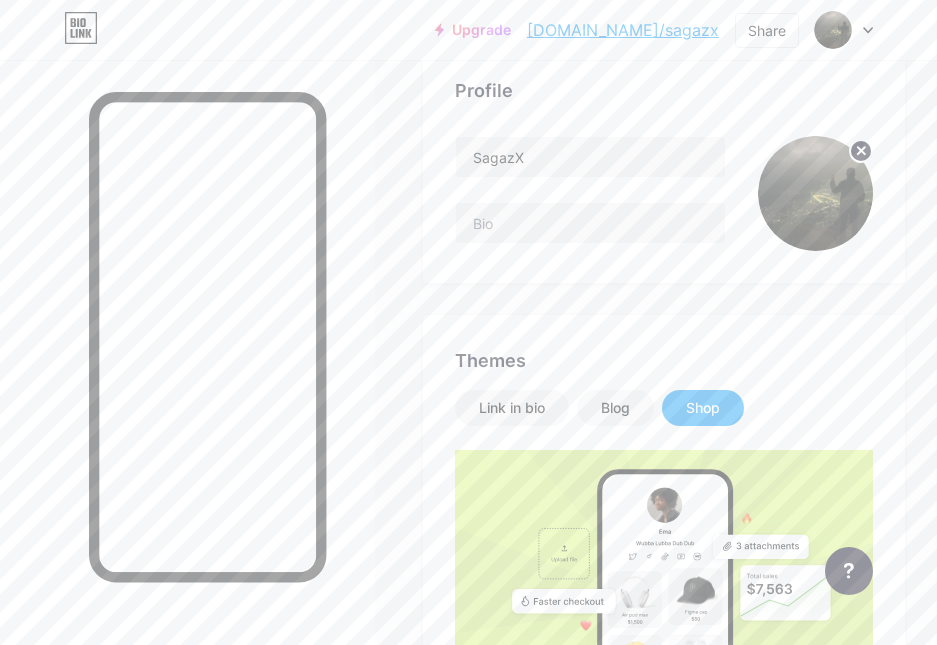 scroll, scrollTop: 0, scrollLeft: 0, axis: both 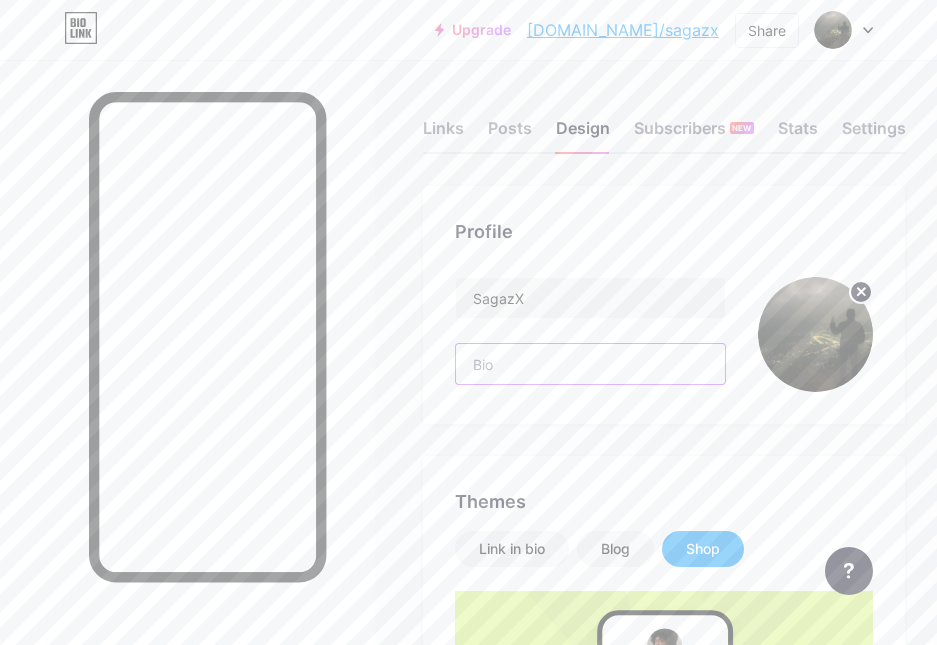click at bounding box center [590, 364] 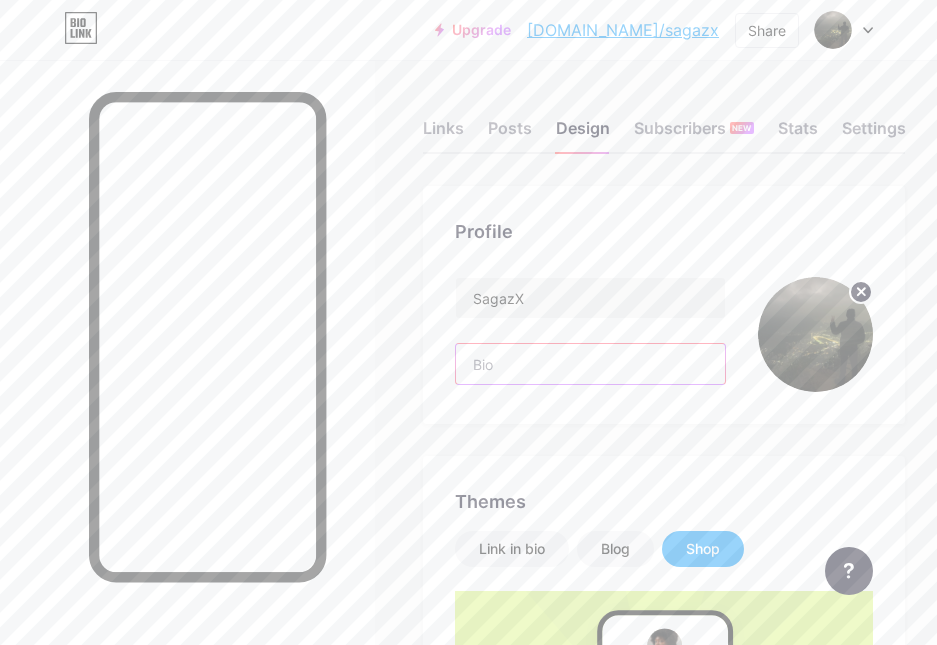 click at bounding box center [590, 364] 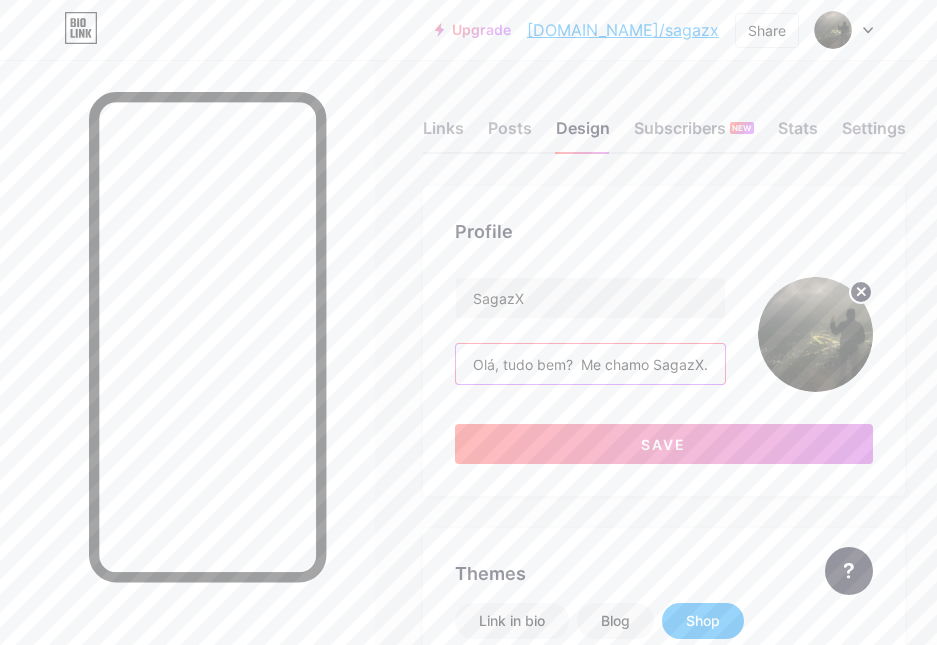 scroll, scrollTop: 0, scrollLeft: 1754, axis: horizontal 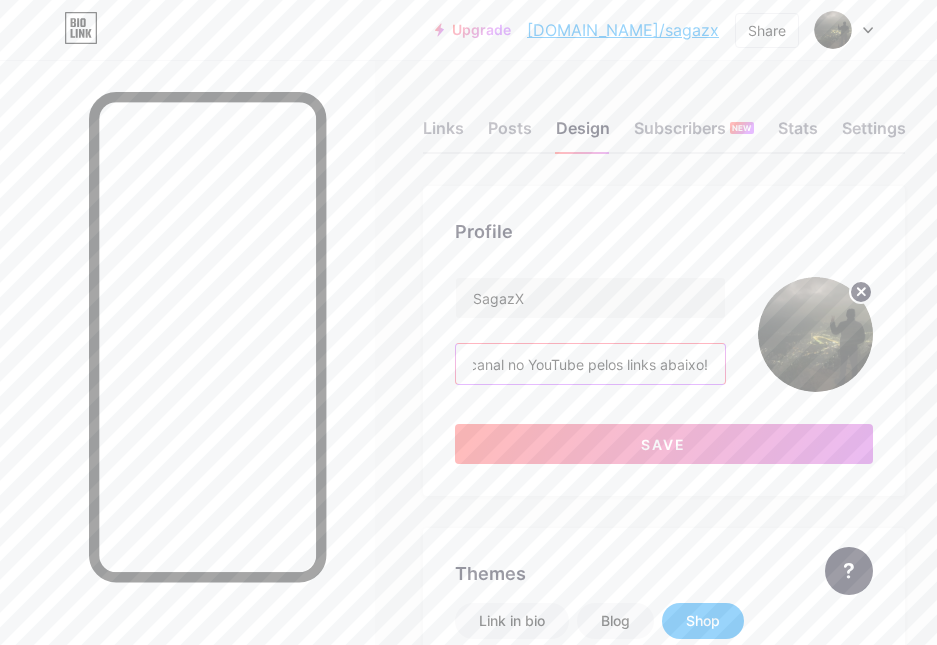 click on "Olá, tudo bem?  Me chamo SagazX. Sou creator de diversas comunidades no Discord e tenho canal no YouTube.  Também ofereço serviços como: • Edições • Middleman • Programação • Scripts e sources para bots no Discord  Entre nas comunidades e confira meu canal no YouTube pelos links abaixo!" at bounding box center [590, 364] 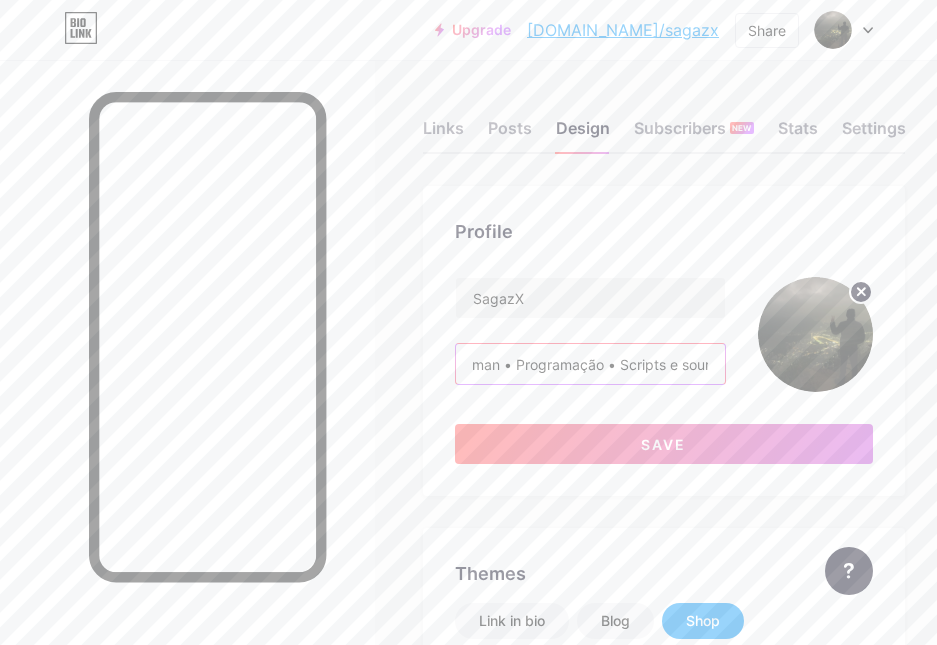 drag, startPoint x: 635, startPoint y: 363, endPoint x: 423, endPoint y: 369, distance: 212.08488 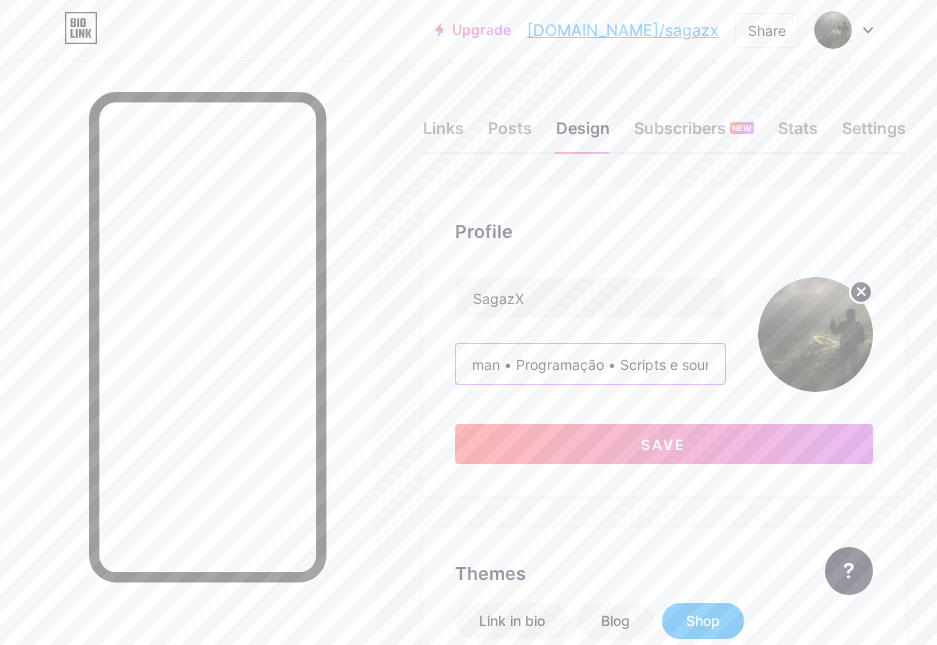 click on "Links
Posts
Design
Subscribers
NEW
Stats
Settings     Profile   SagazX     Olá, tudo bem?  Me chamo SagazX. Sou creator de diversas comunidades no Discord e tenho canal no YouTube.  Também ofereço serviços como: • Edições • Middleman • Programação • Scripts e sources para bots no Discord  Entre nas comunidades e confira meu canal no YouTube pelos links abaixo!                   Save     Themes   Link in bio   Blog   Shop                                                                                                                                                                                                                                                                                                                                   Shop
Showcase your unique creations and sell them directly to your audience.
Notify me         Changes saved" at bounding box center (468, 890) 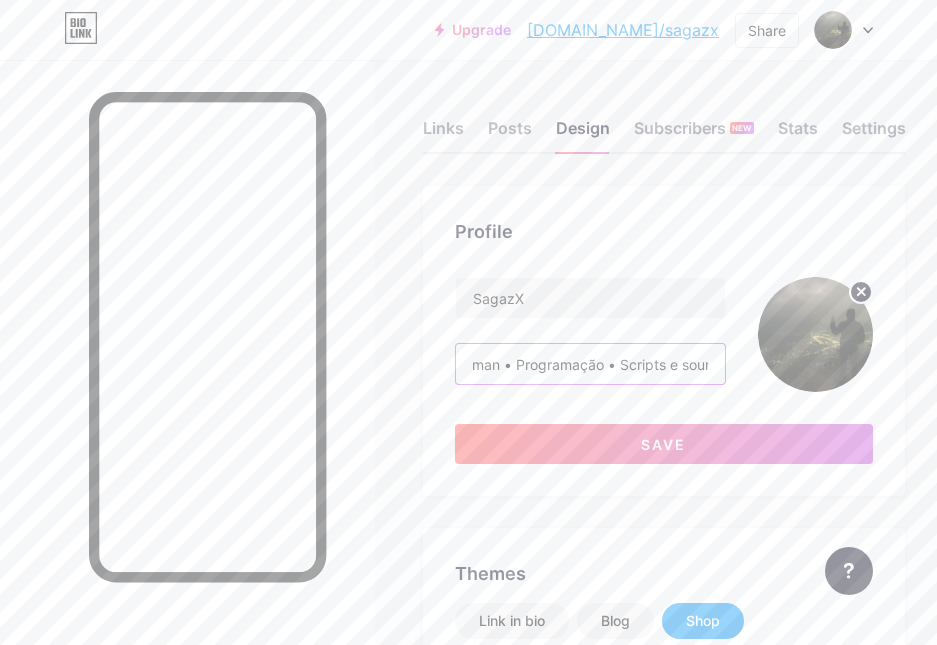 scroll, scrollTop: 0, scrollLeft: 0, axis: both 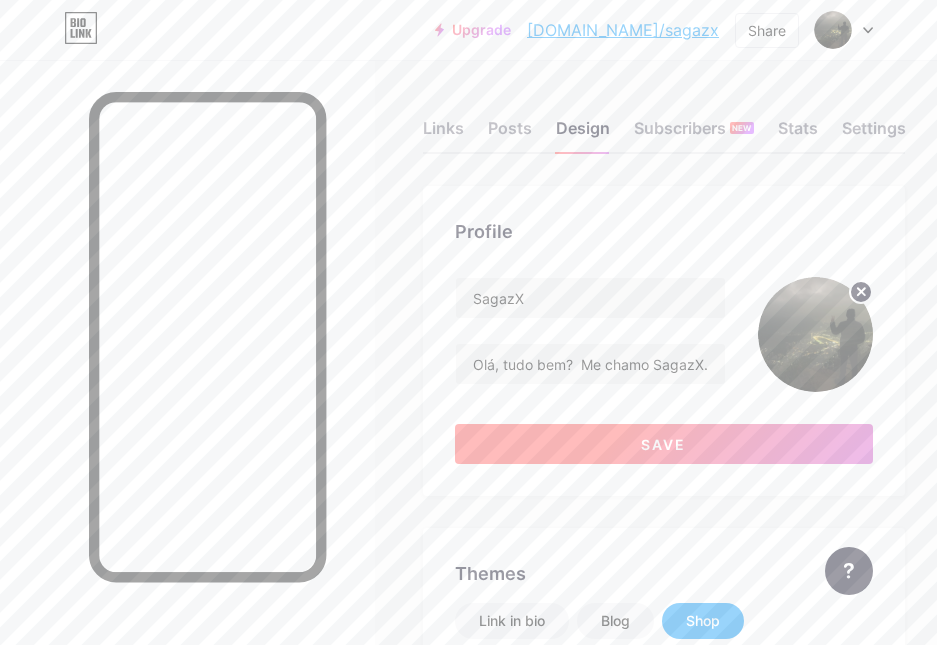 click on "Save" at bounding box center (664, 444) 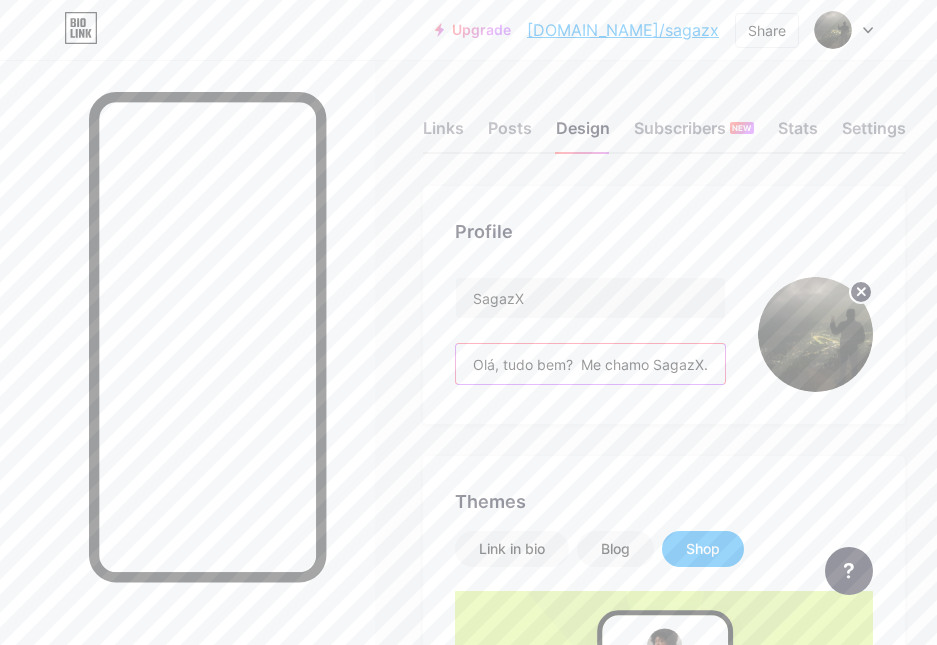 click on "Olá, tudo bem?  Me chamo SagazX. Sou creator de diversas comunidades no Discord e tenho canal no YouTube.  Também ofereço serviços como: • Edições • Middleman • Programação • Scripts e sources para bots no Discord  Entre nas comunidades e confira meu canal no YouTube pelos links abaixo!" at bounding box center [590, 364] 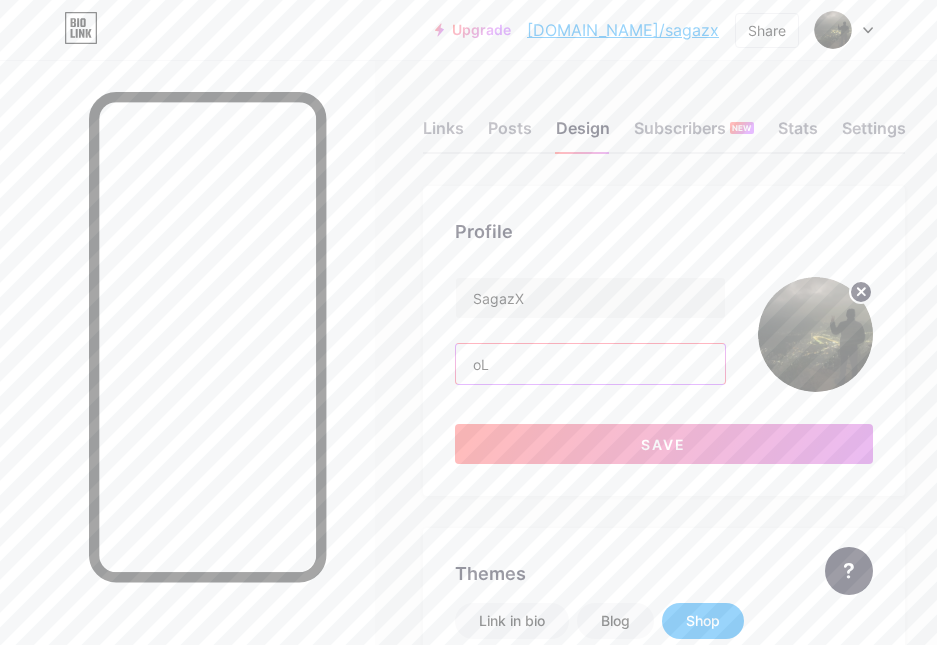 type on "o" 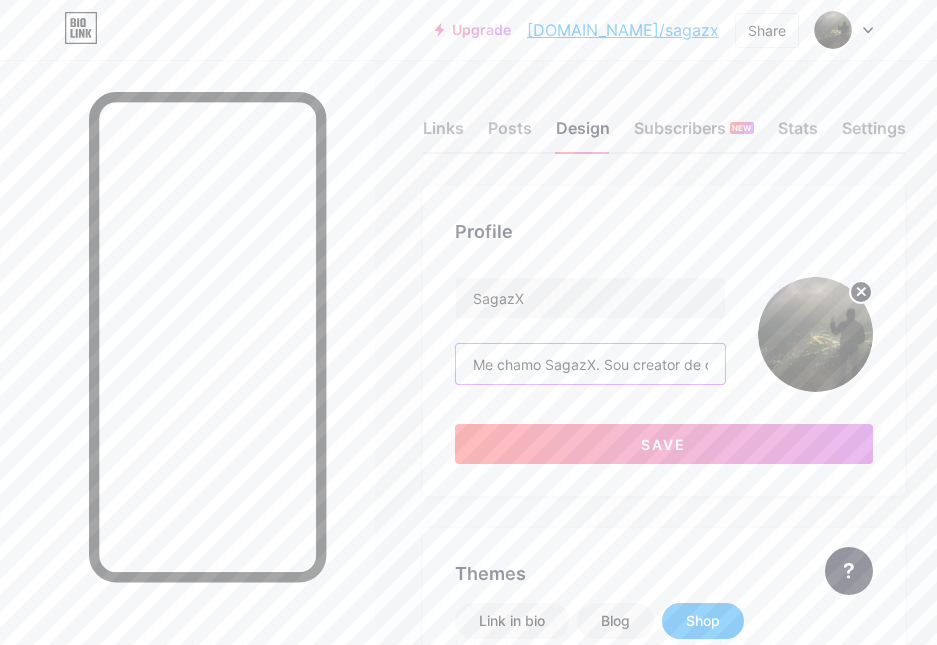 scroll, scrollTop: 0, scrollLeft: 101, axis: horizontal 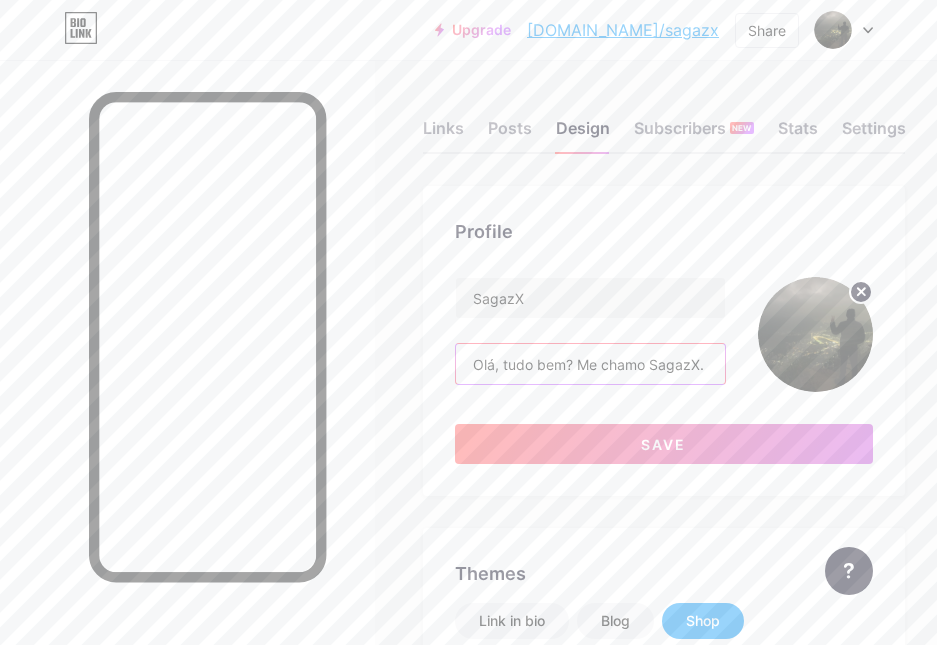 click on "Olá, tudo bem? Me chamo SagazX. Sou creator de d" at bounding box center (590, 364) 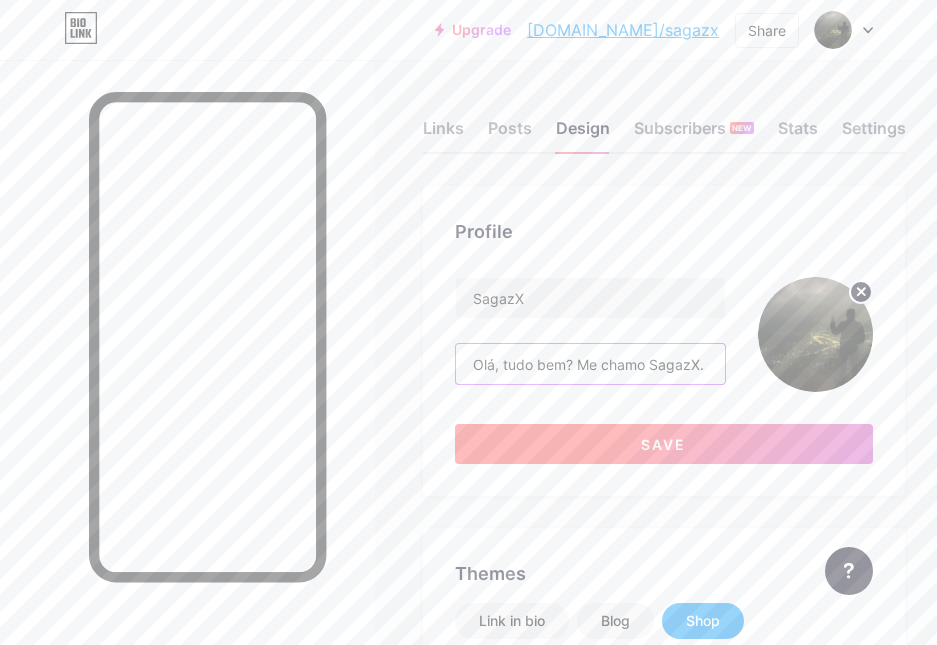 paste on ", sou creator de diversas comunidades no Discord e também tenho um canal no YouTube. Ofereço diversos serviços. Se puder, dá uma passada lá — desde já, agradeço!" 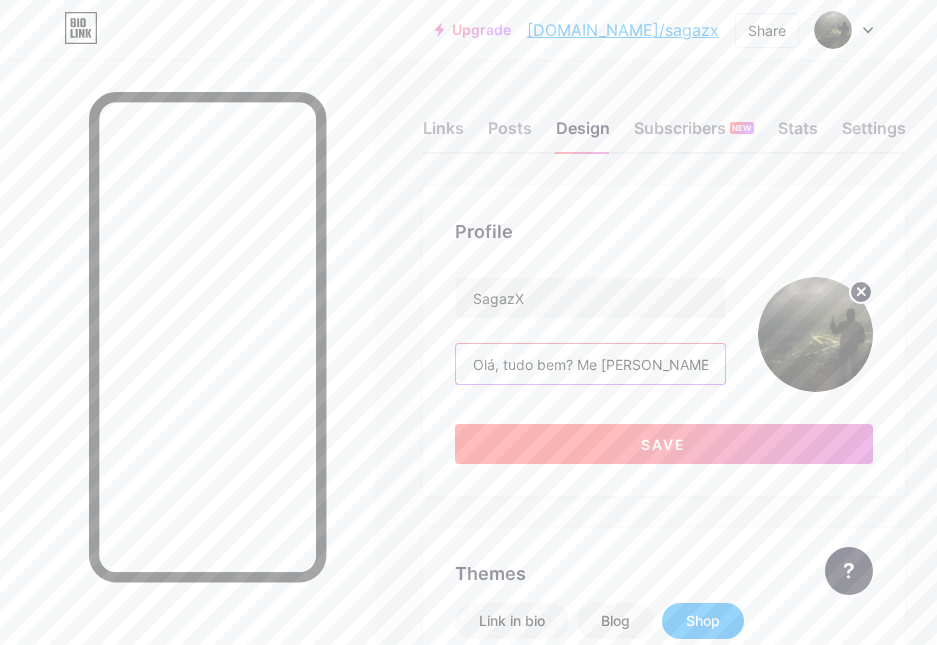 scroll, scrollTop: 0, scrollLeft: 1100, axis: horizontal 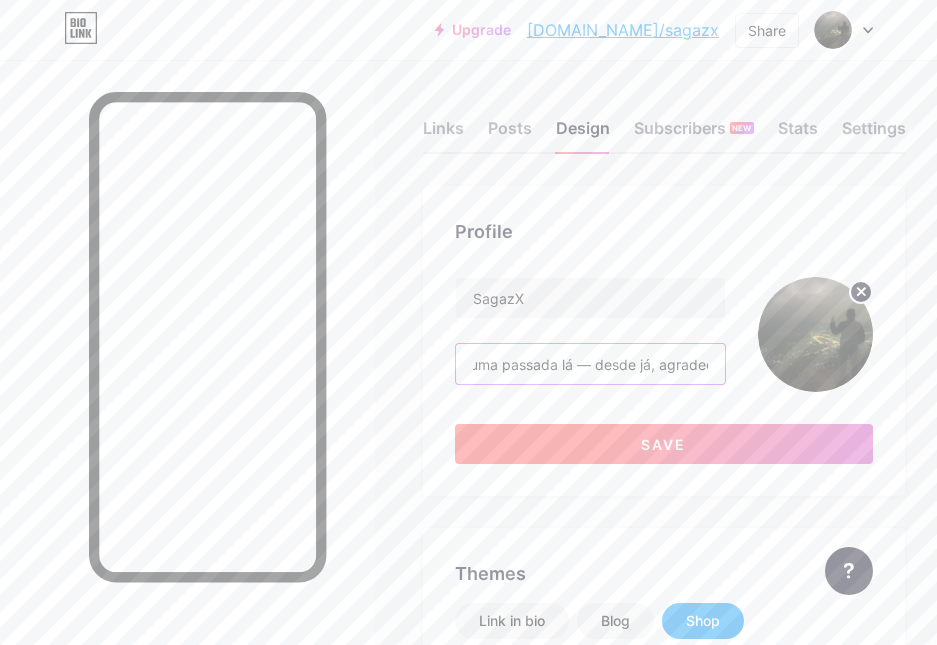 type on "Olá, tudo bem? Me [PERSON_NAME], sou creator de diversas comunidades no Discord e também tenho um canal no YouTube. Ofereço diversos serviços. Se puder, dá uma passada lá — desde já, agradeço!" 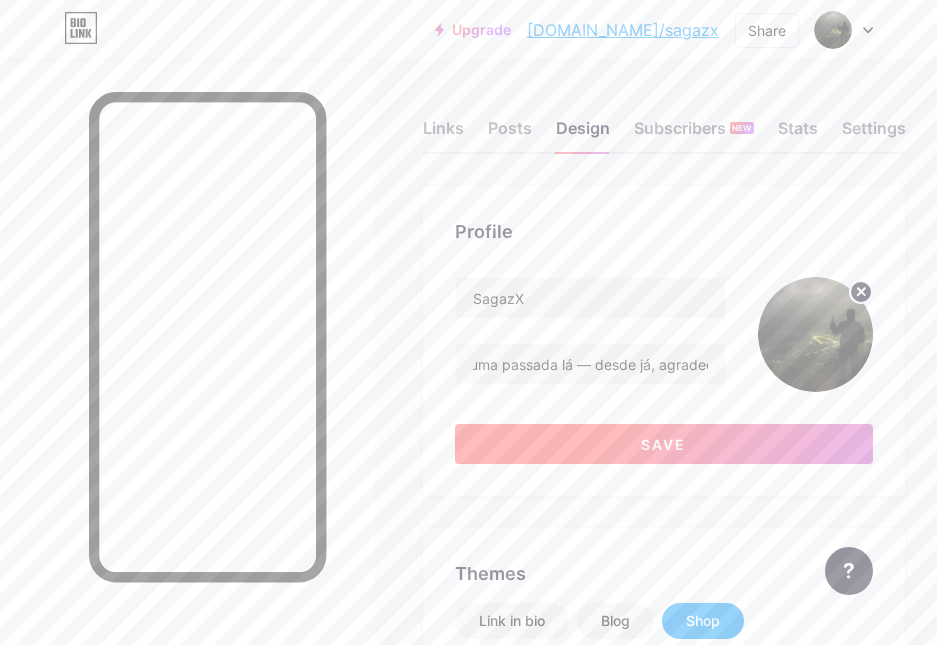 click on "Save" at bounding box center [664, 444] 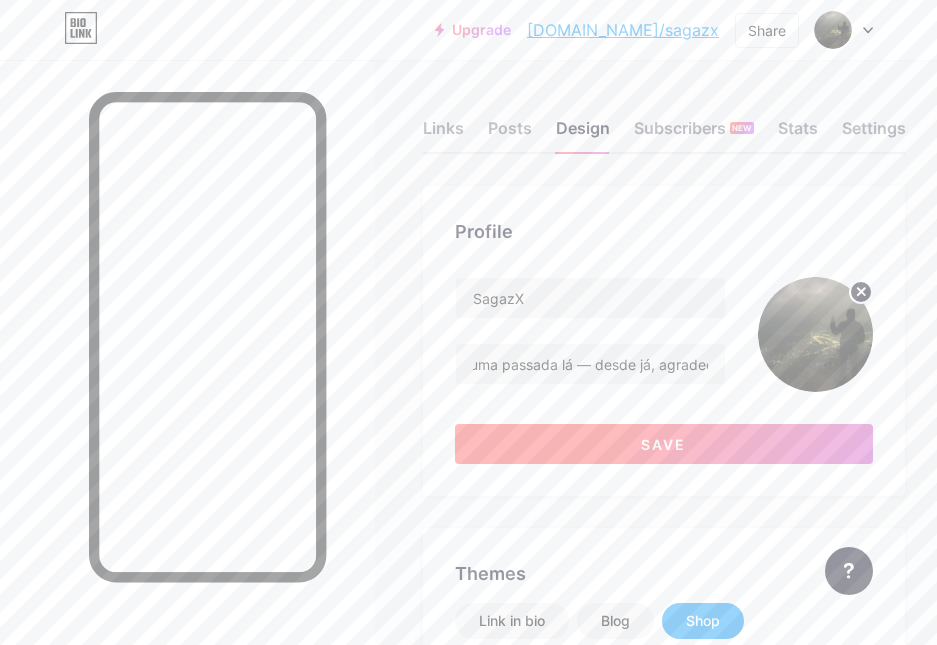scroll, scrollTop: 0, scrollLeft: 0, axis: both 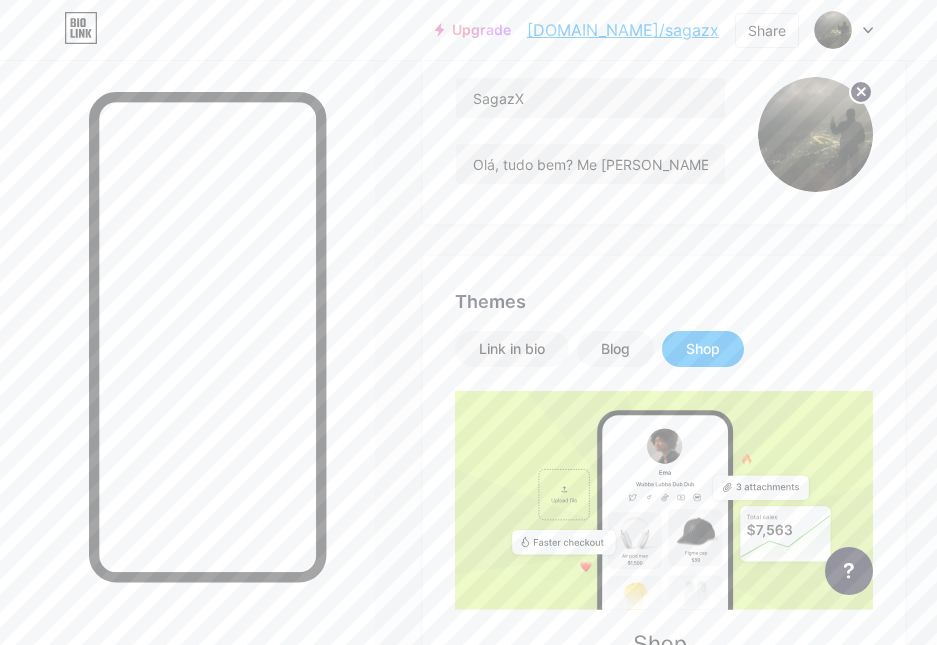 click on "Link in bio   Blog   Shop                                                                                                                                                                                                                                                                                                                                   Shop
Showcase your unique creations and sell them directly to your audience.
Notify me         Changes saved" at bounding box center [664, 548] 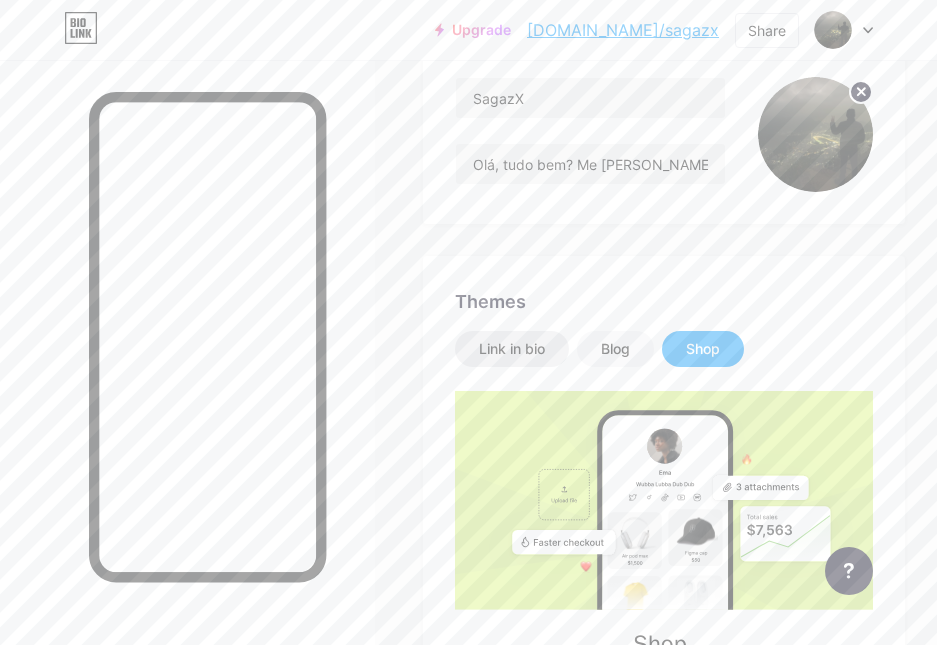 click on "Link in bio" at bounding box center (512, 349) 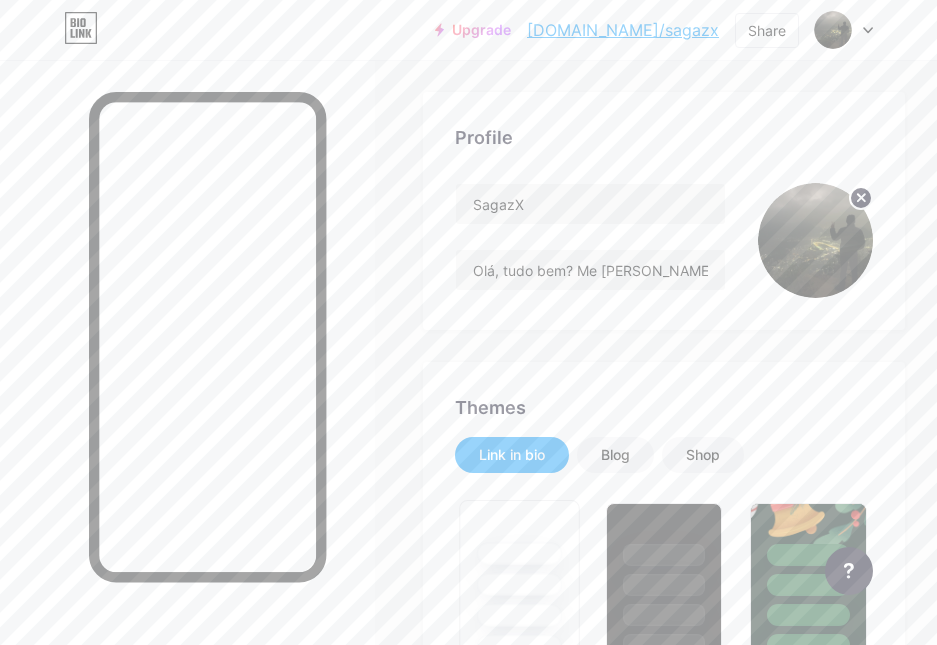 scroll, scrollTop: 0, scrollLeft: 0, axis: both 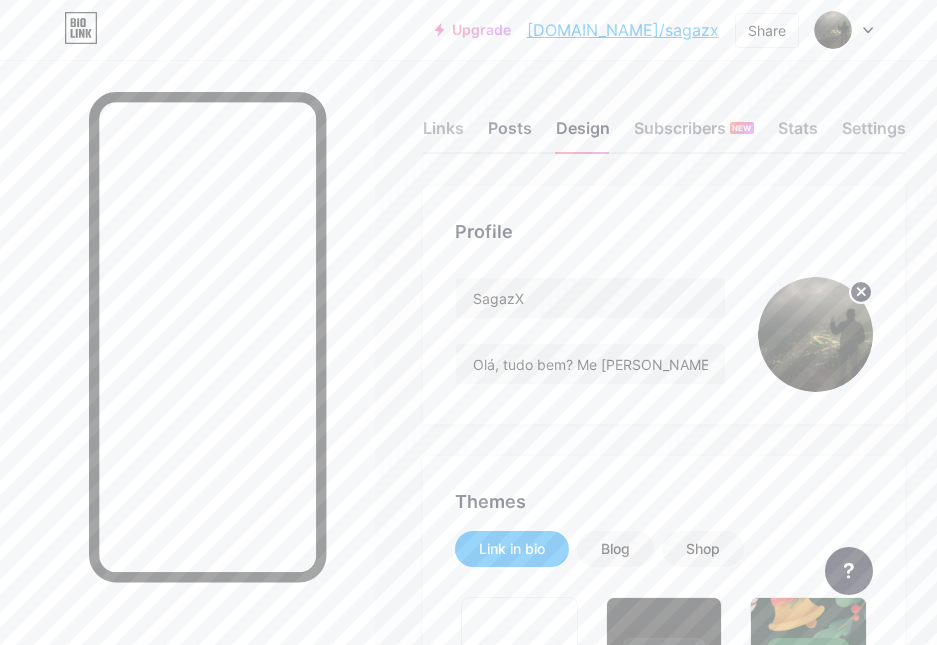 click on "Posts" at bounding box center [510, 134] 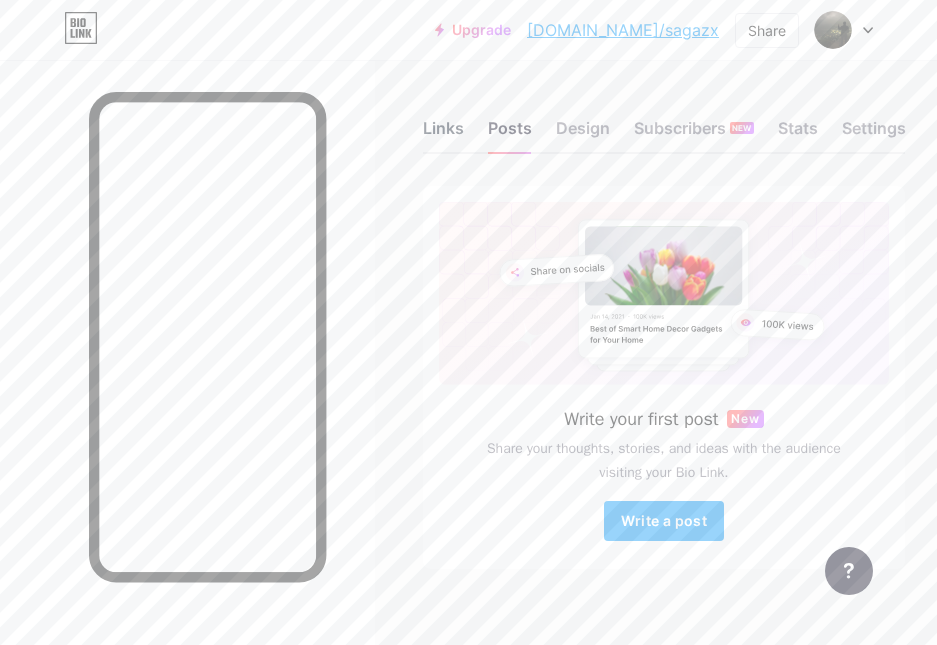 click on "Links" at bounding box center (443, 134) 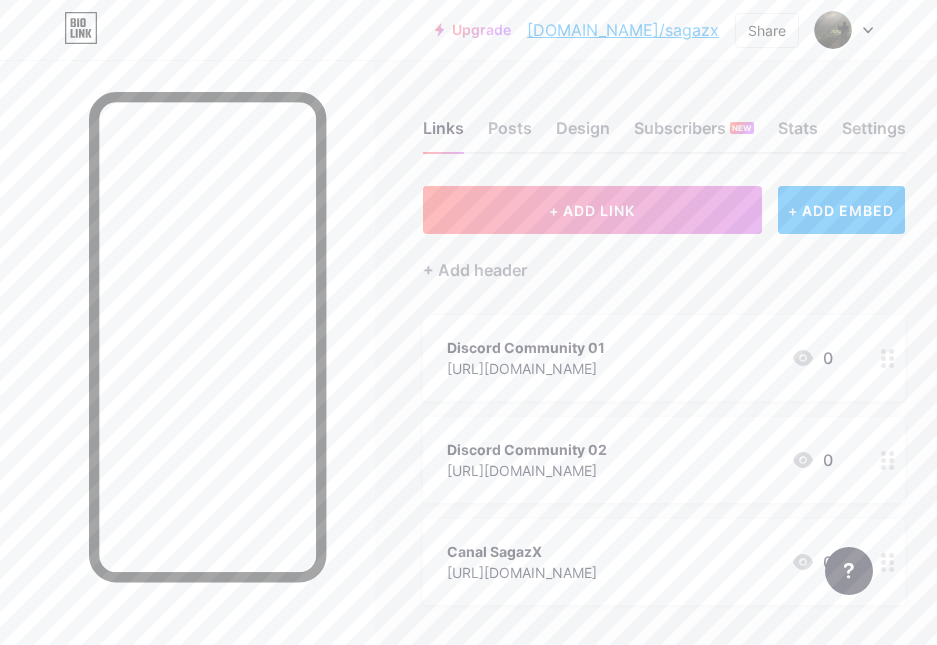 click on "[DOMAIN_NAME]/sagazx" at bounding box center (623, 30) 